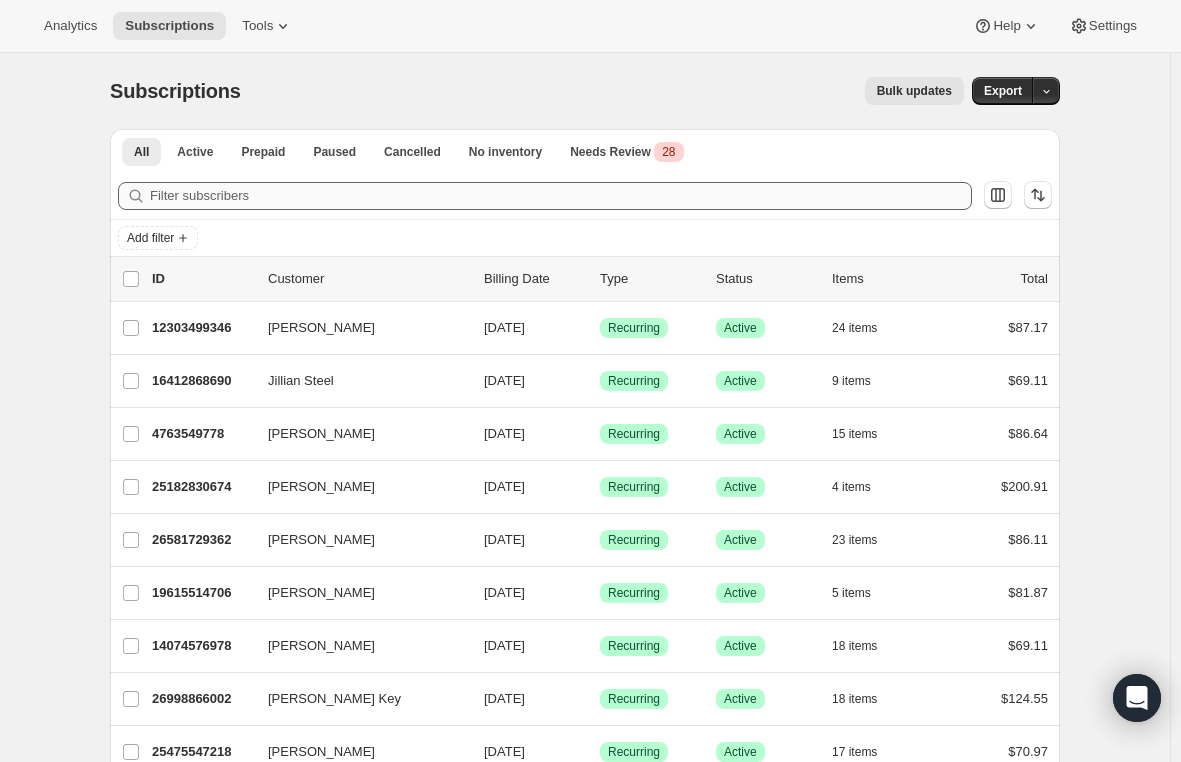 scroll, scrollTop: 0, scrollLeft: 0, axis: both 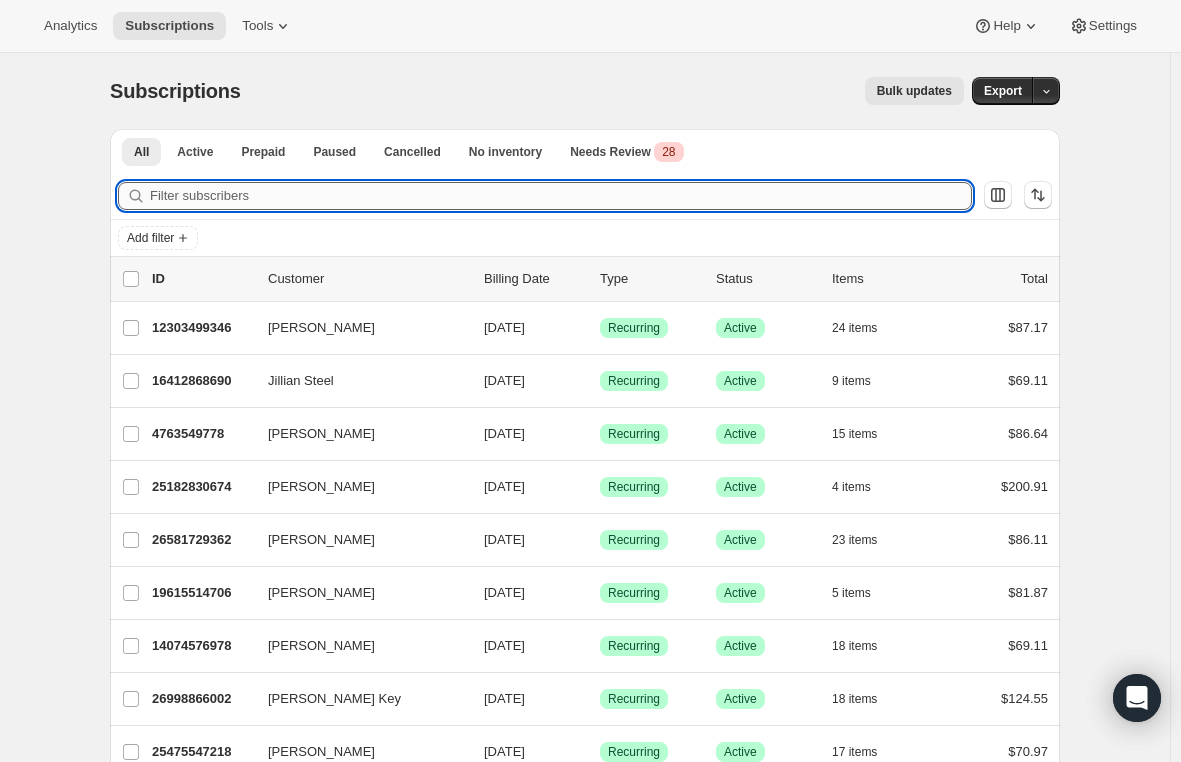 click on "Filter subscribers" at bounding box center (561, 196) 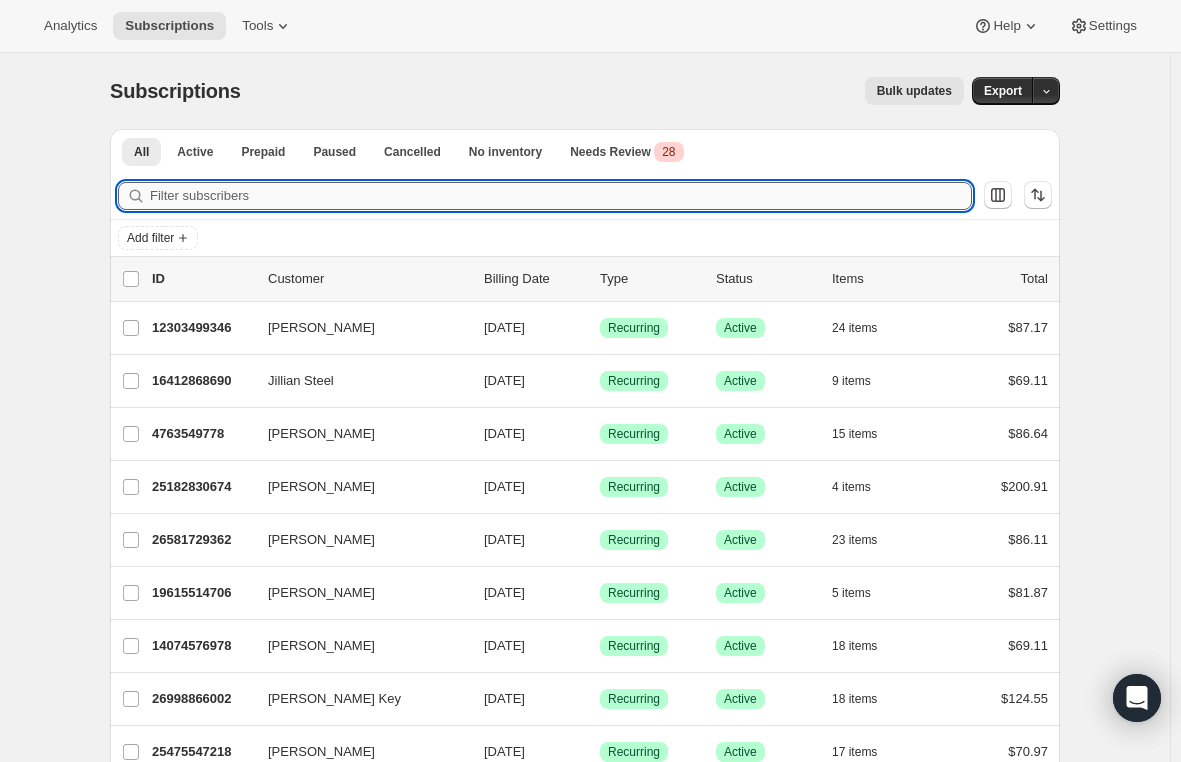 paste on "[PERSON_NAME][EMAIL_ADDRESS][DOMAIN_NAME]" 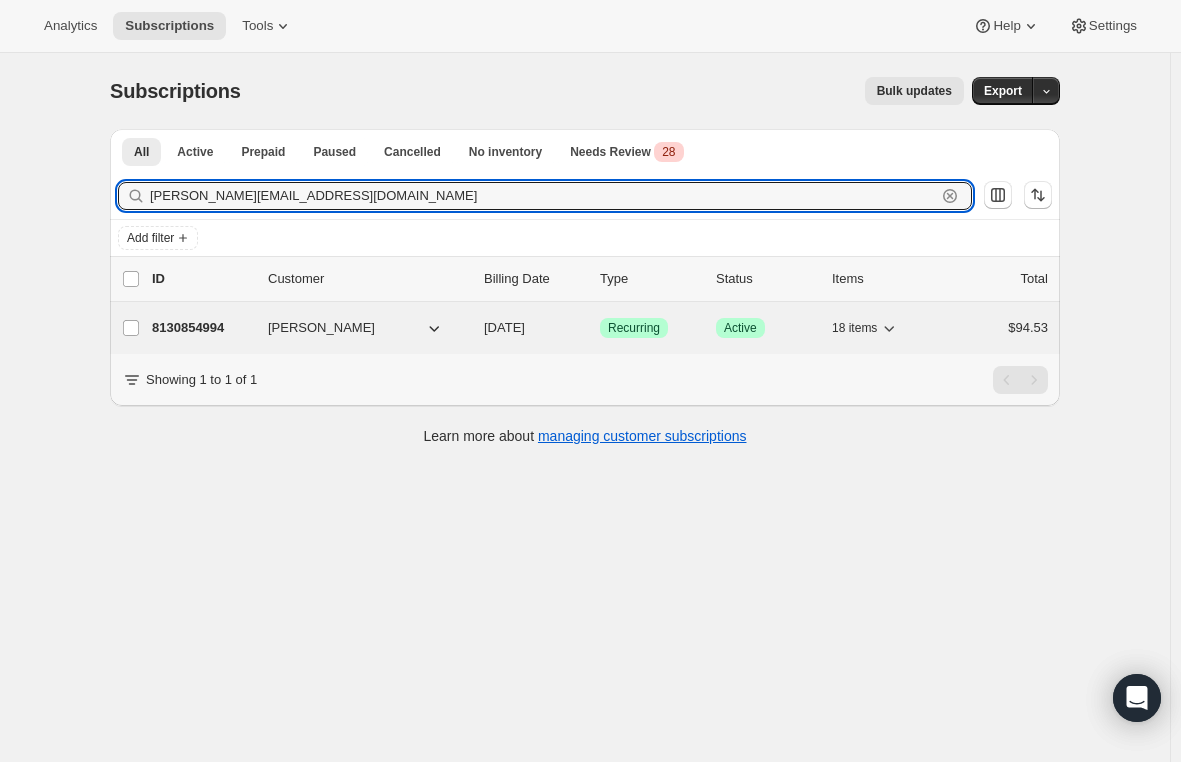 type on "[PERSON_NAME][EMAIL_ADDRESS][DOMAIN_NAME]" 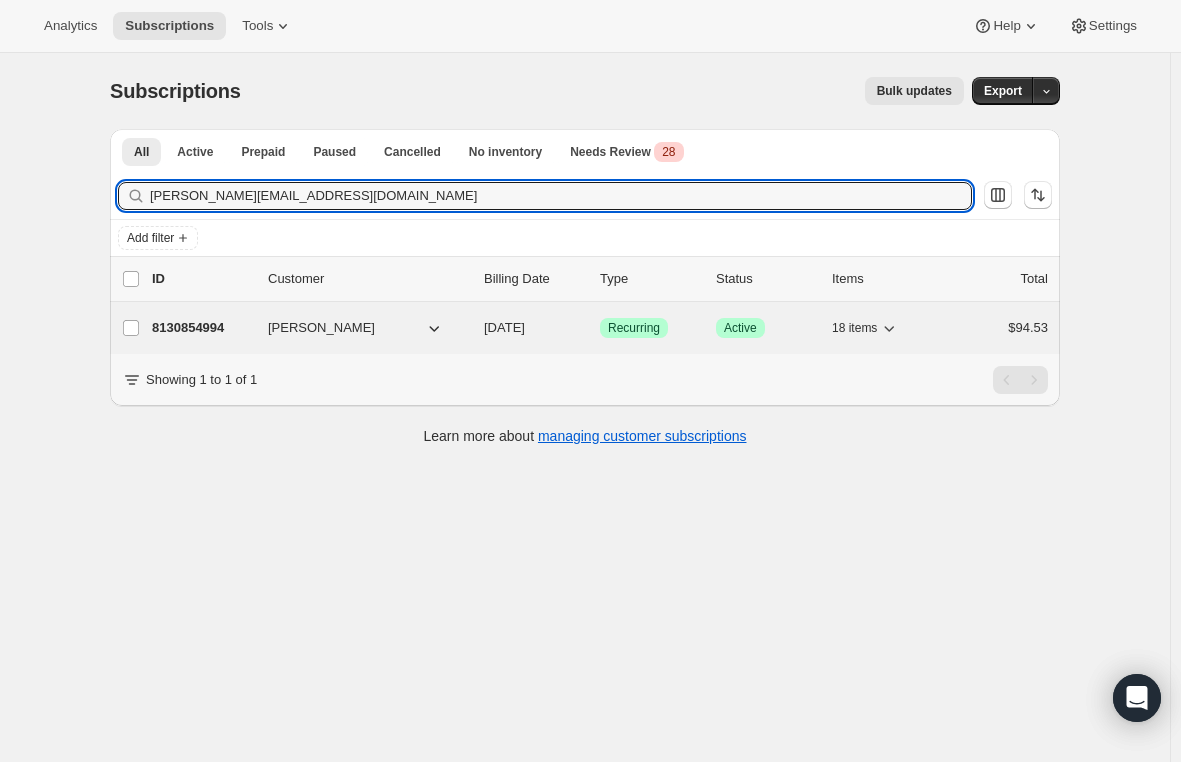 click on "8130854994" at bounding box center [202, 328] 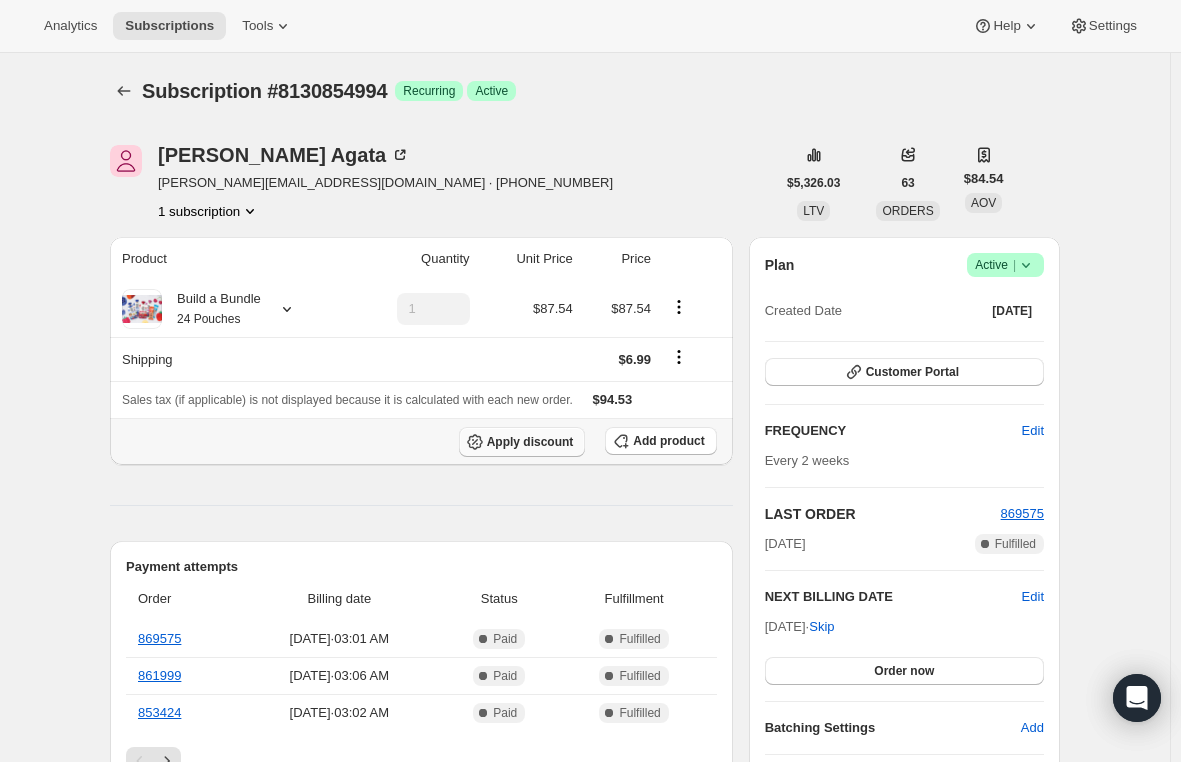click on "Apply discount" at bounding box center (530, 442) 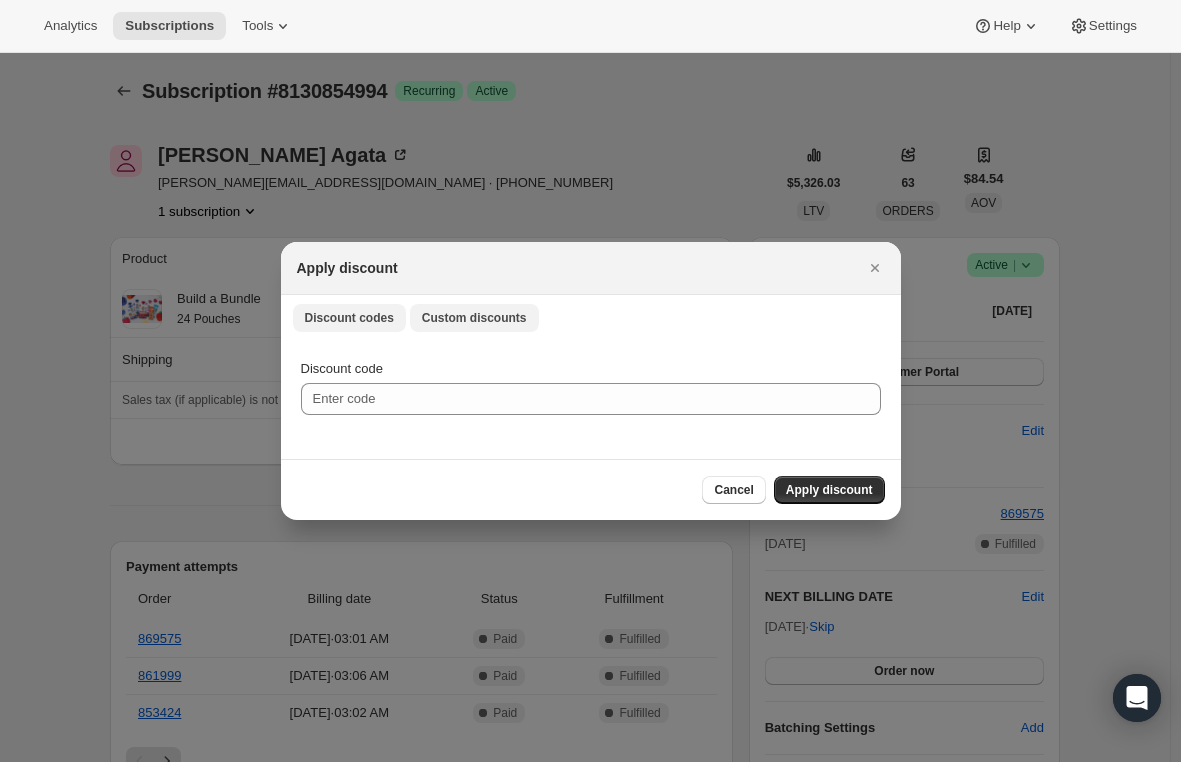 click on "Custom discounts" at bounding box center (474, 318) 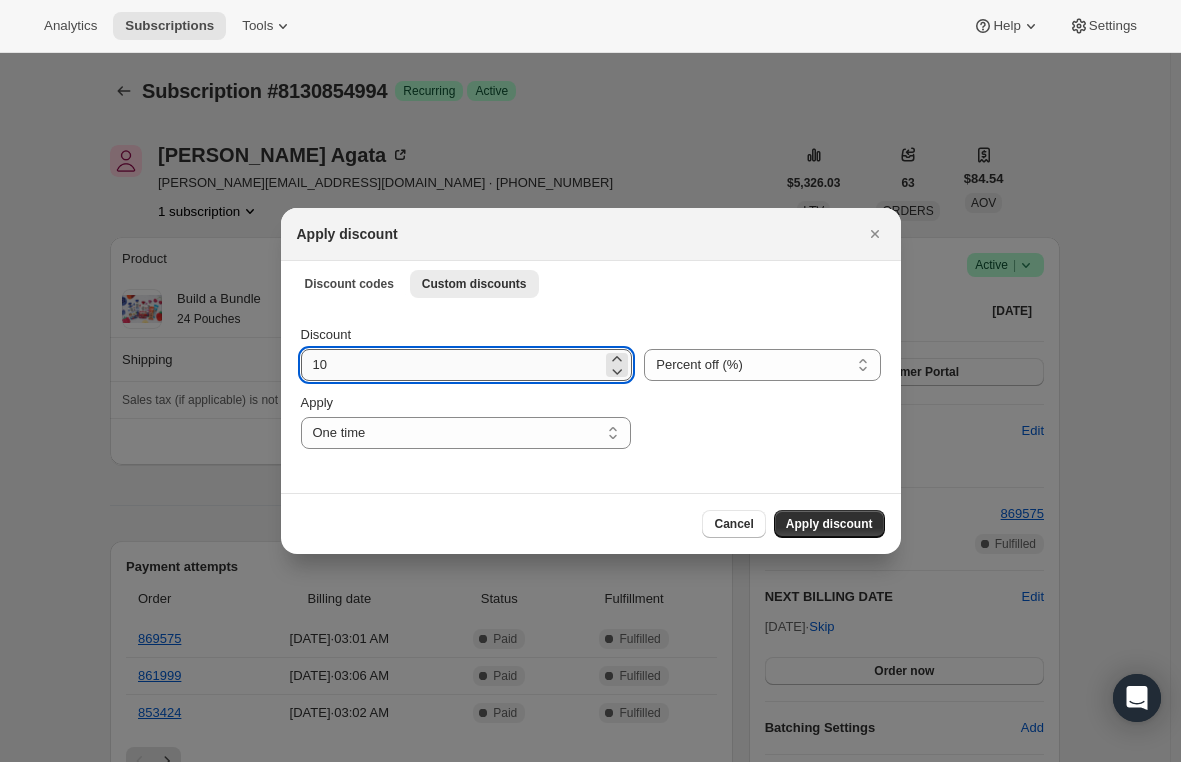 click on "10" at bounding box center [452, 365] 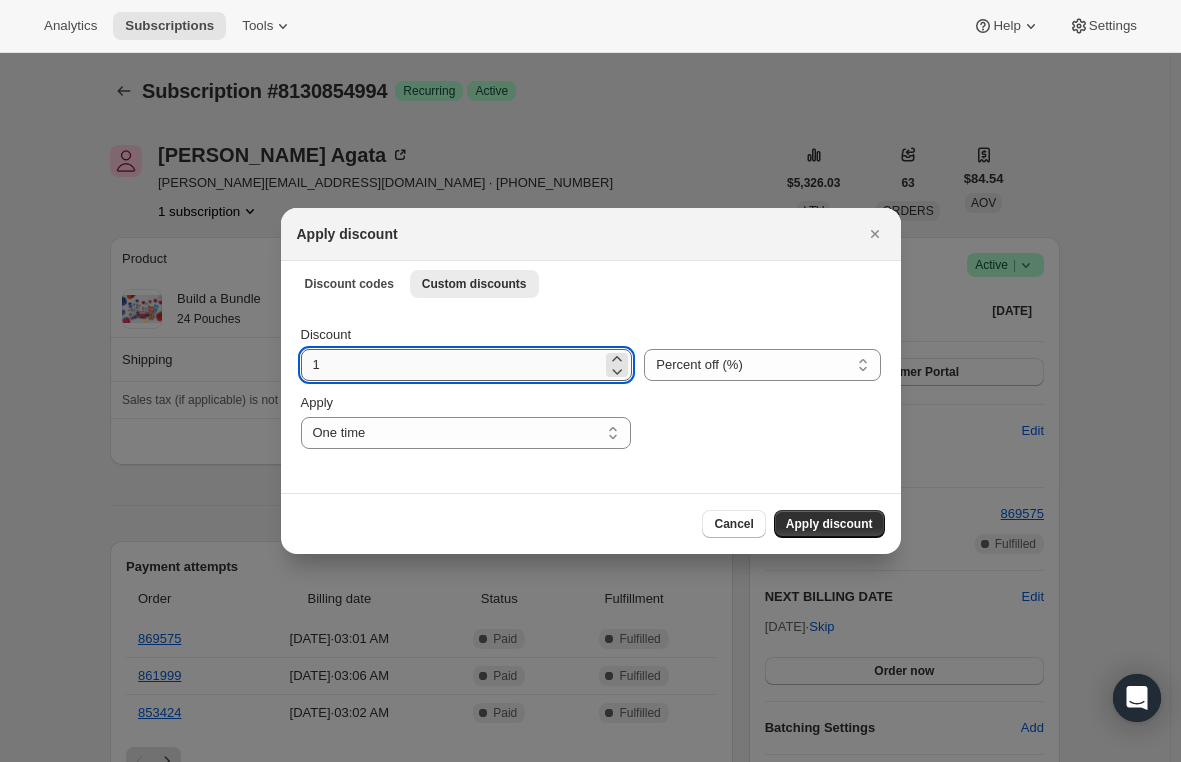 type on "15" 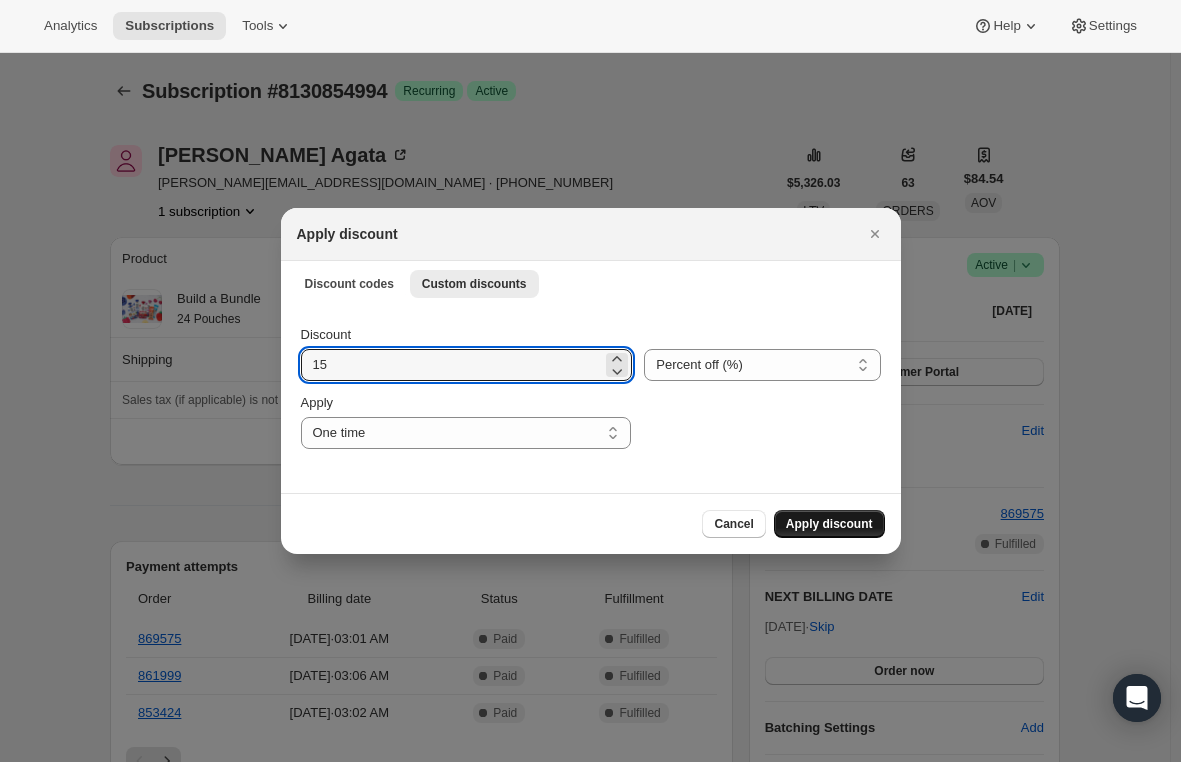 click on "Apply discount" at bounding box center [829, 524] 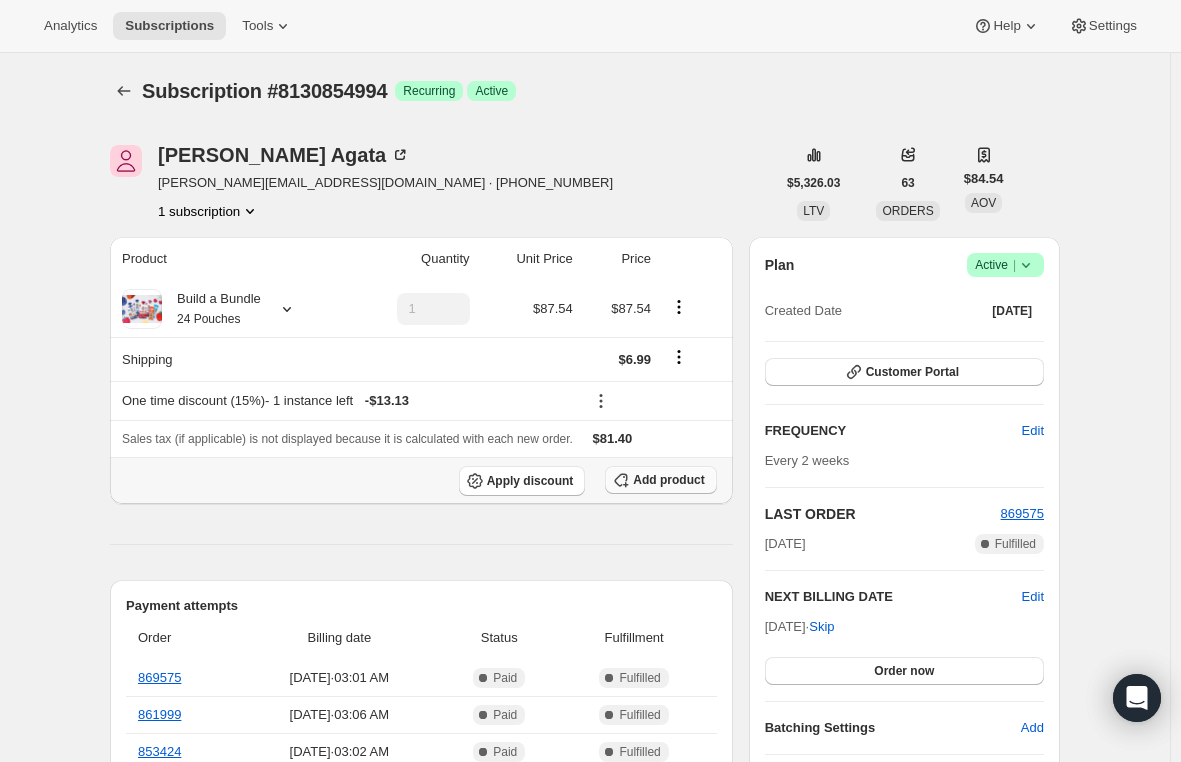click on "Add product" at bounding box center [668, 480] 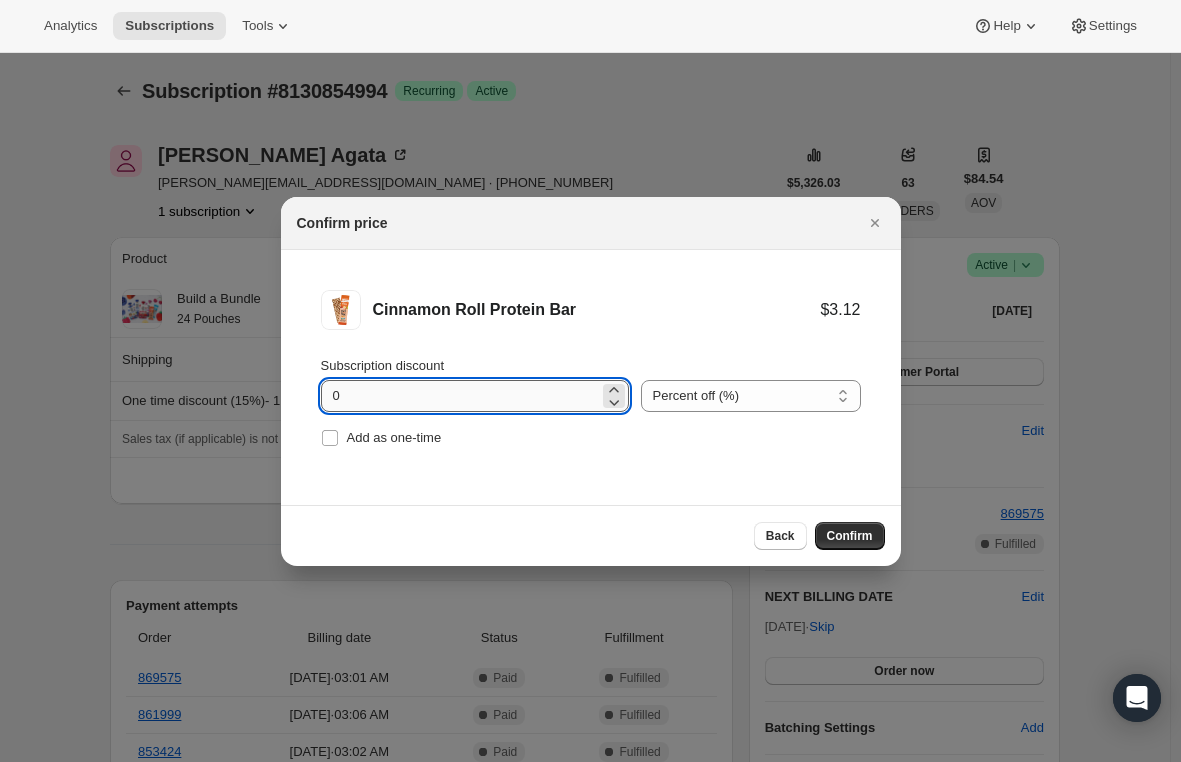 click on "0" at bounding box center (460, 396) 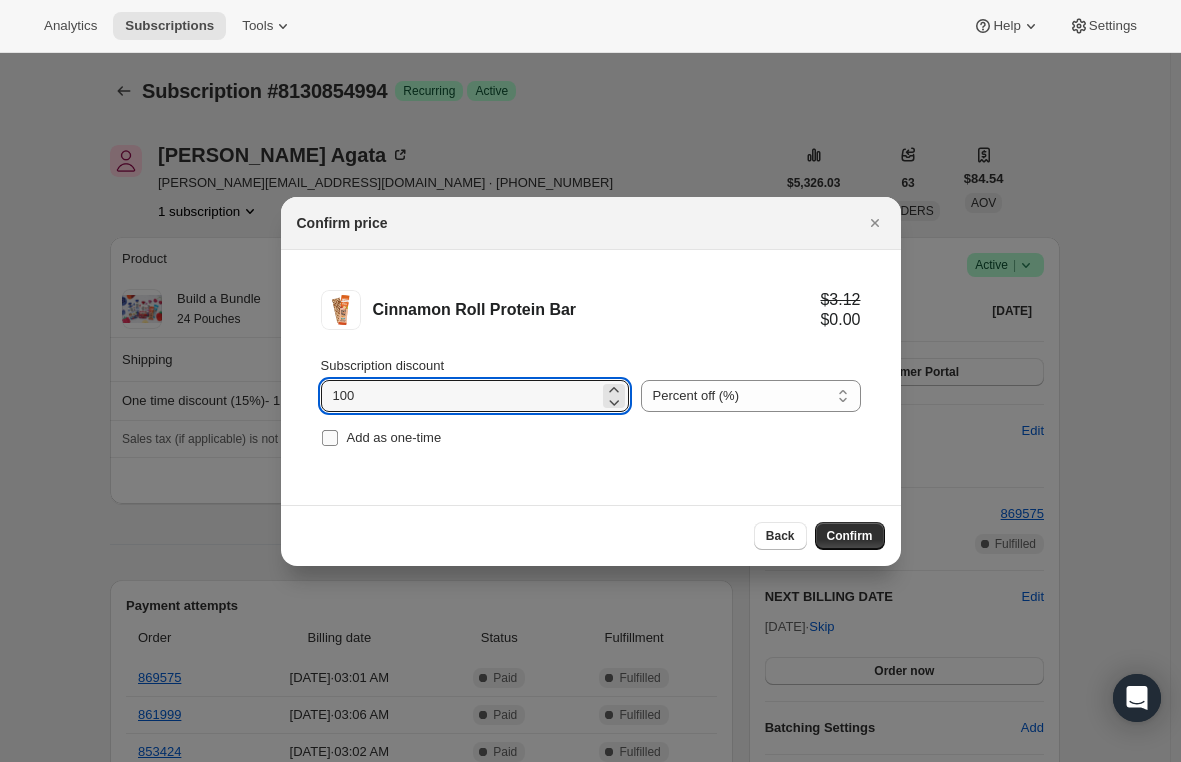 type on "100" 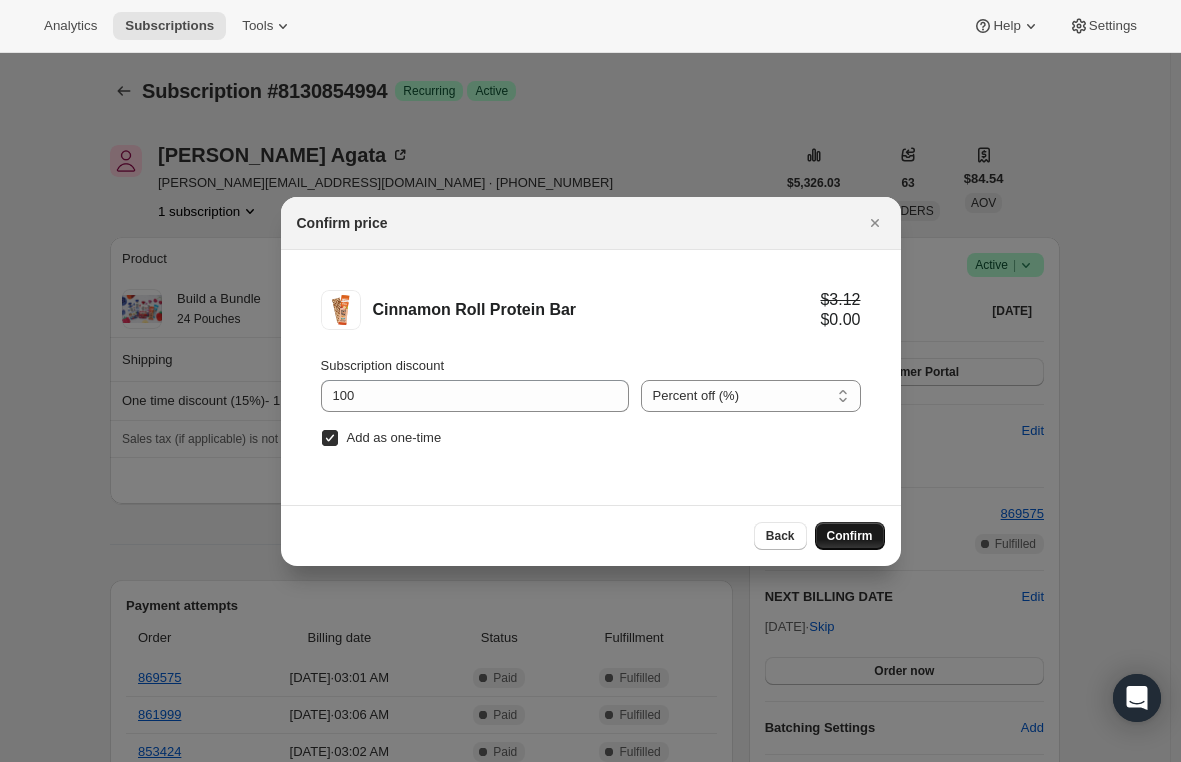 click on "Confirm" at bounding box center (850, 536) 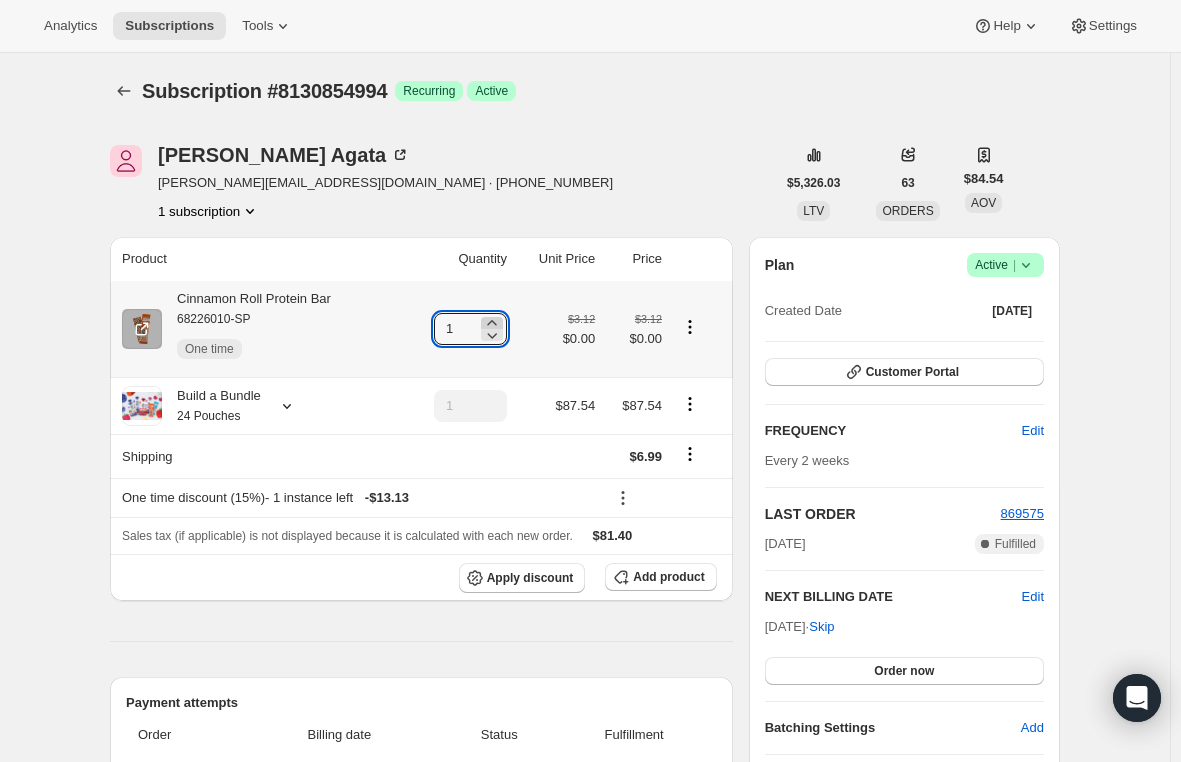 click 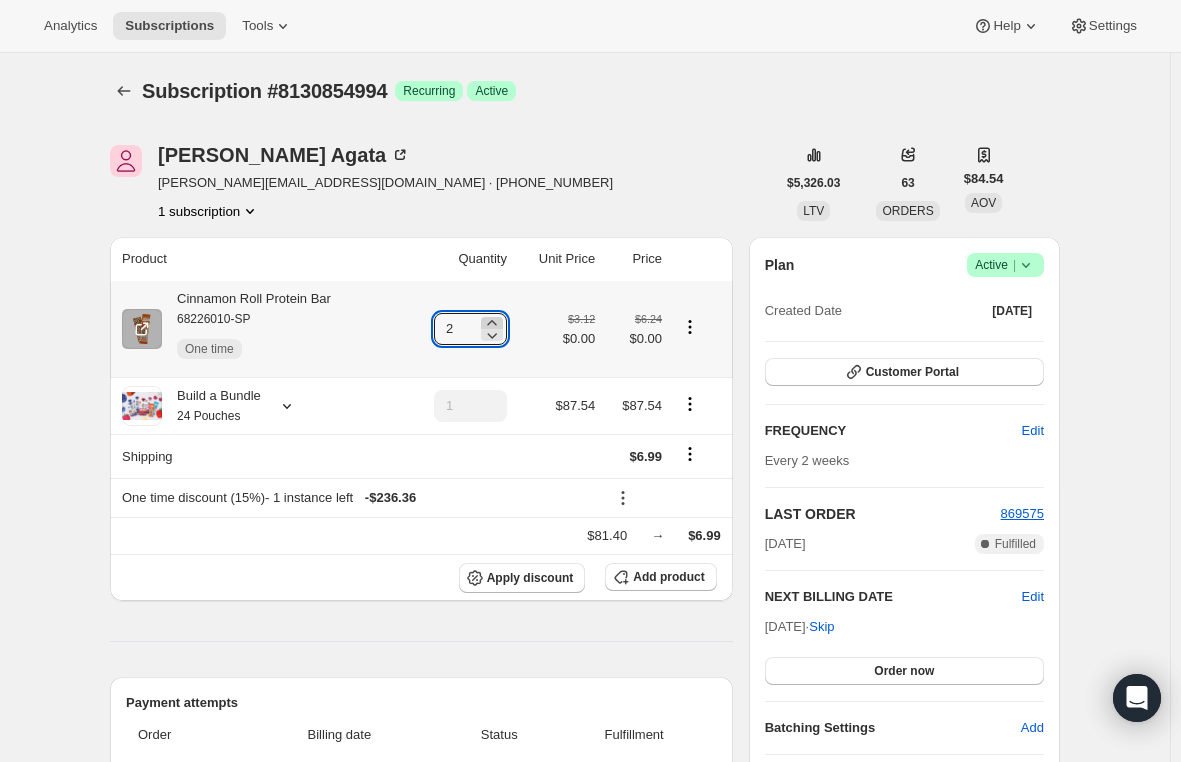 click 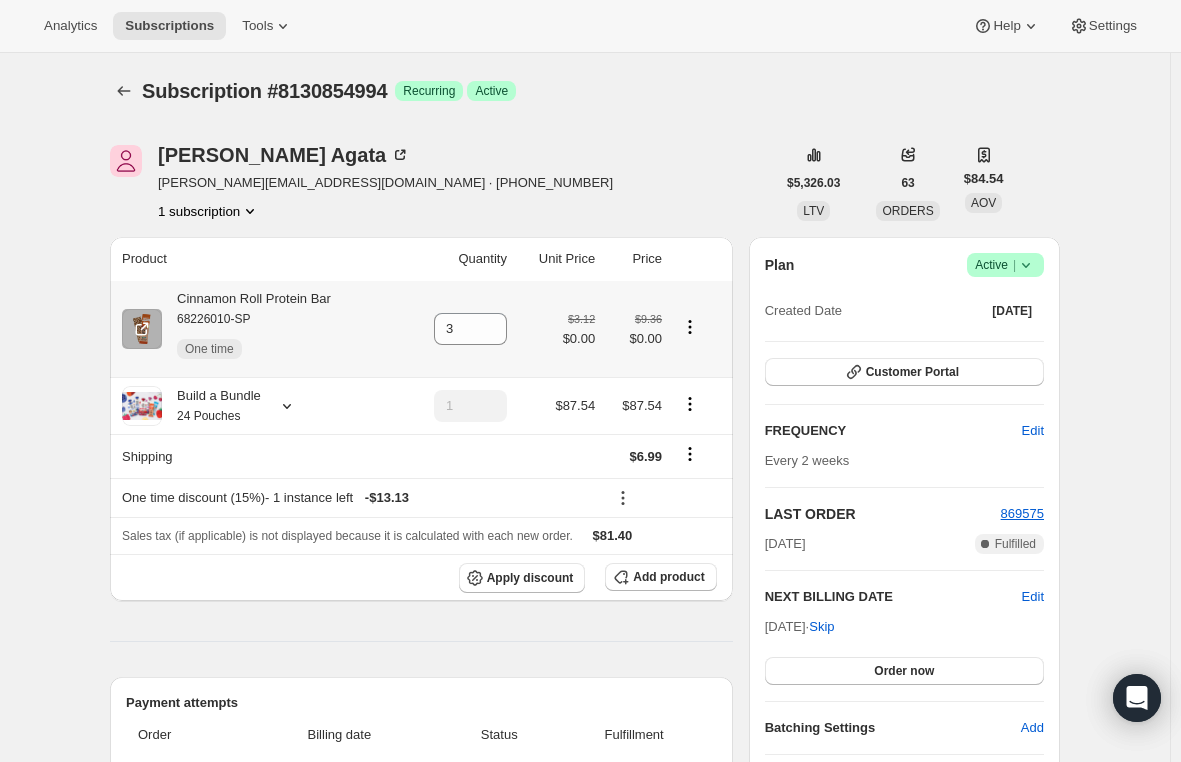 click on "Cinnamon Roll Protein Bar 68226010-SP One time" at bounding box center [246, 329] 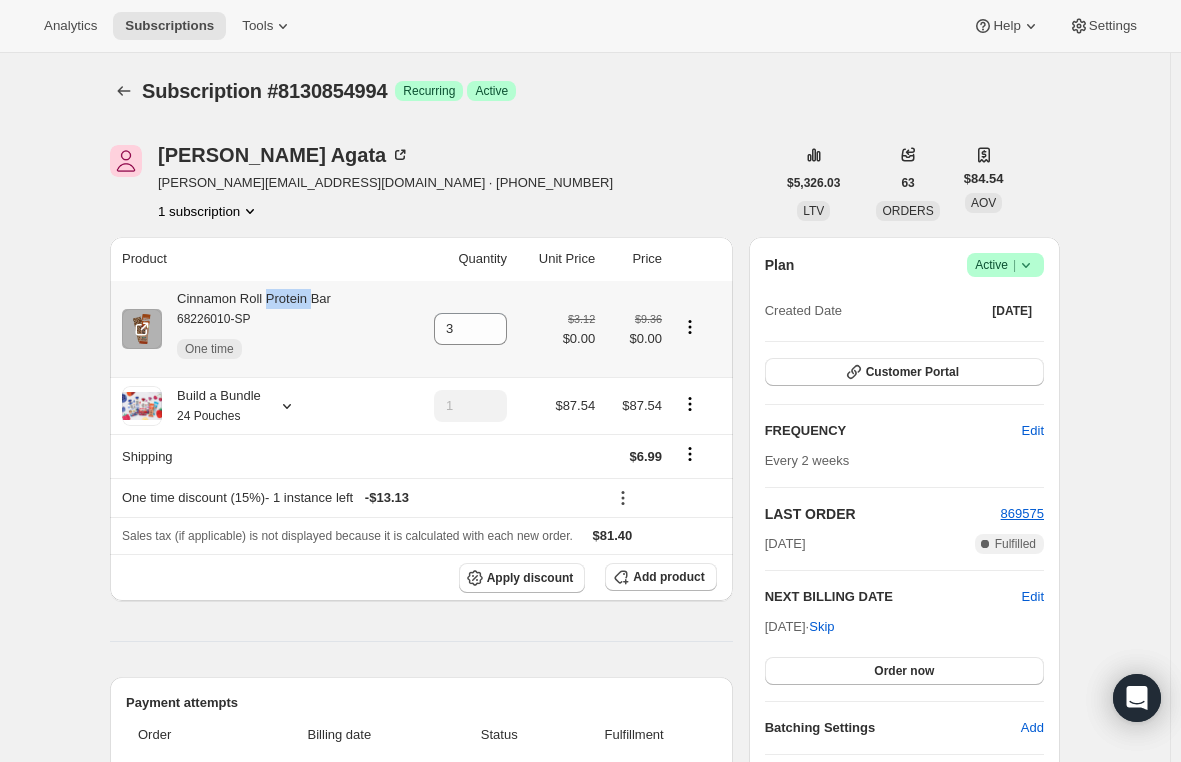 click on "Cinnamon Roll Protein Bar 68226010-SP One time" at bounding box center (246, 329) 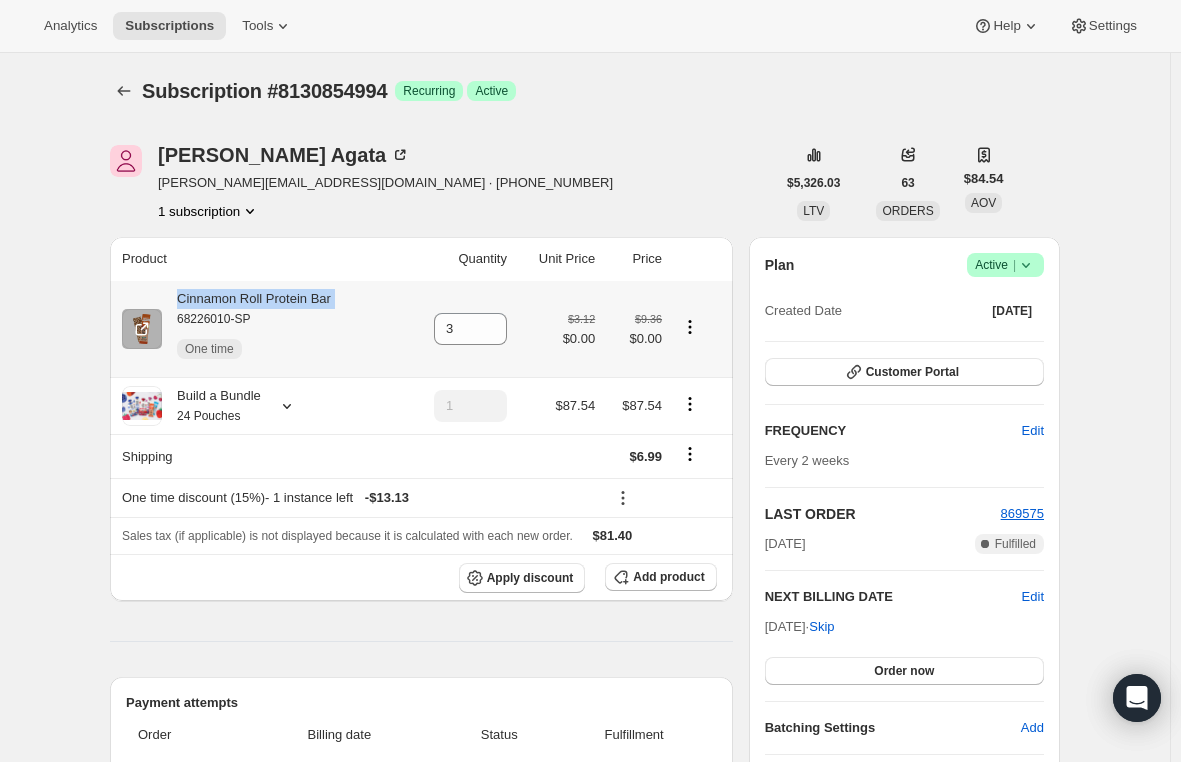 click on "Cinnamon Roll Protein Bar 68226010-SP One time" at bounding box center (246, 329) 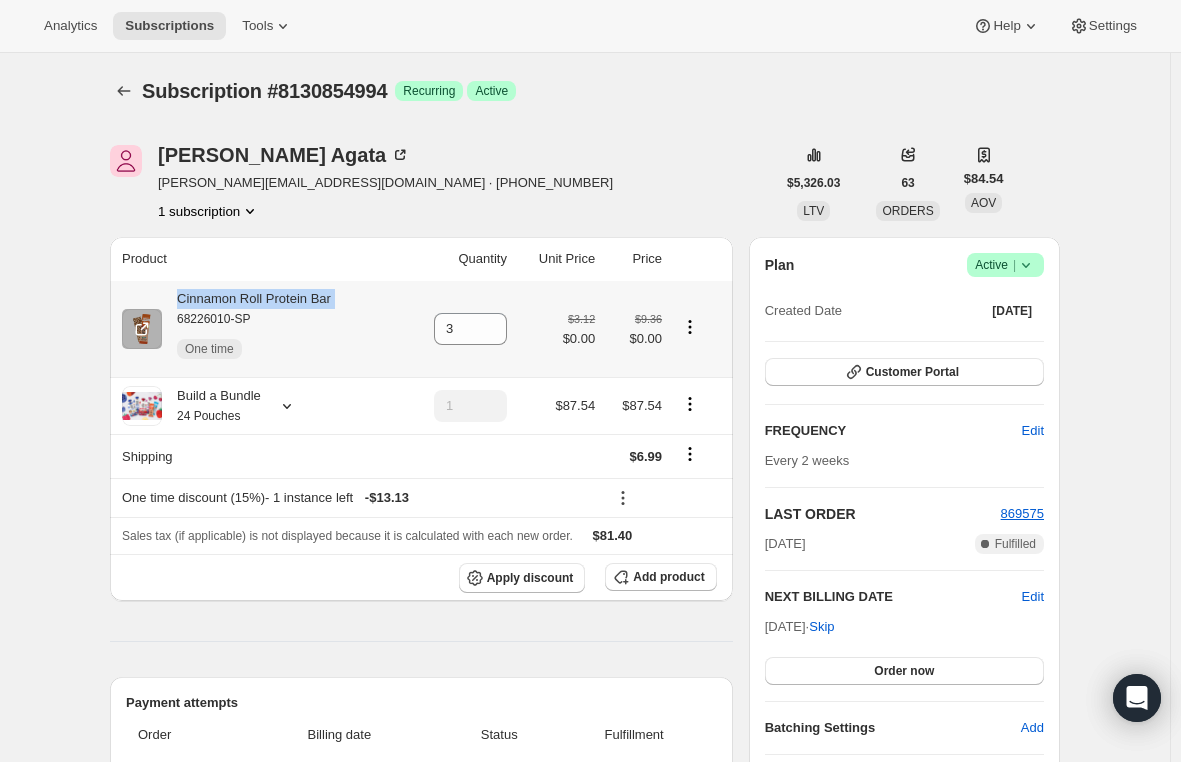 copy on "Cinnamon Roll Protein Bar" 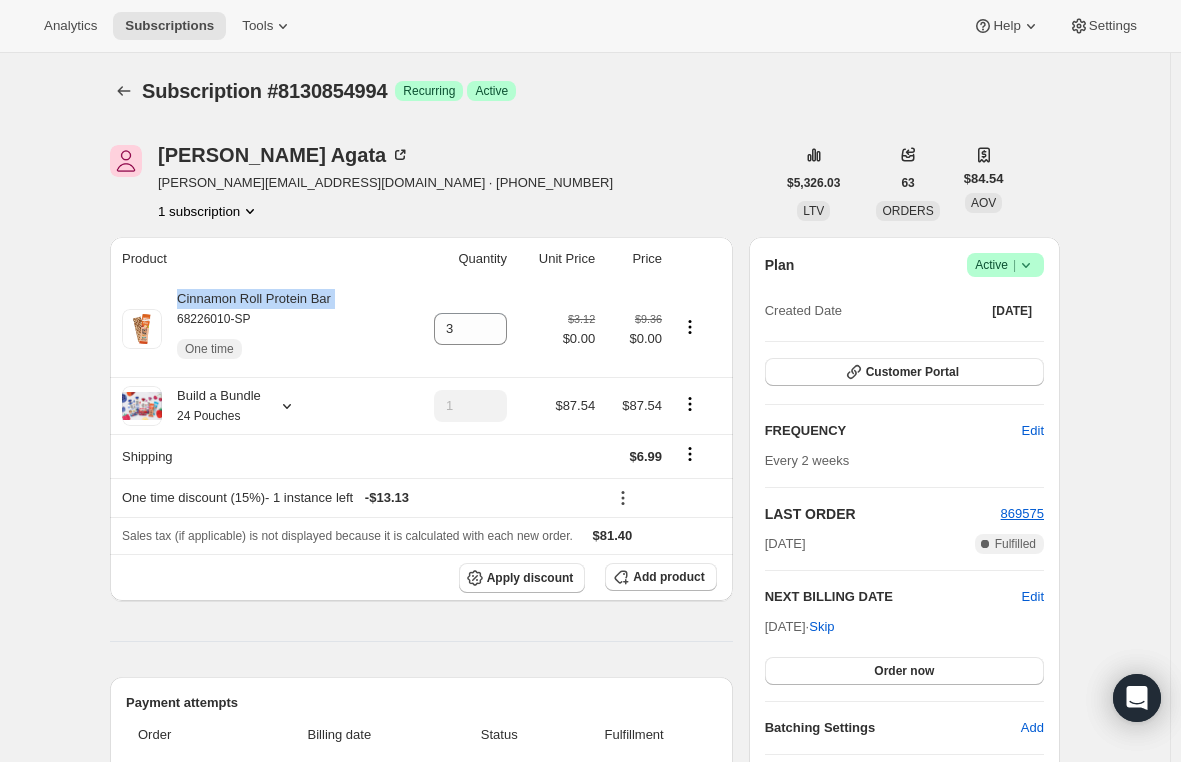 click on "Subscription #8130854994. This page is ready Subscription #8130854994 Success Recurring Success Active [PERSON_NAME] [PERSON_NAME][EMAIL_ADDRESS][DOMAIN_NAME] · [PHONE_NUMBER] 1 subscription $5,326.03 LTV 63 ORDERS $84.54 AOV Product Quantity Unit Price Price Cinnamon Roll Protein Bar 68226010-SP One time 3 $3.12 $0.00 $9.36 $0.00 Build a Bundle 24 Pouches 1 $87.54 $87.54 Shipping $6.99 One time discount (15%)  - 1 instance left   - $13.13 Sales tax (if applicable) is not displayed because it is calculated with each new order.   $81.40 Apply discount Add product Payment attempts Order Billing date Status Fulfillment 869575 [DATE]  ·  03:01 AM  Complete Paid  Complete Fulfilled 861999 [DATE]  ·  03:06 AM  Complete Paid  Complete Fulfilled 853424 [DATE]  ·  03:02 AM  Complete Paid  Complete Fulfilled Timeline [DATE] [PERSON_NAME] updated quantity of Cinnamon Roll Protein Bar  - 68226010-SP from 1 to 3 via Admin 11:08 AM 11:08 AM 11:06 AM [DATE] Shipping rate updated from  5.99 USD  to  6.99 USD ." at bounding box center (585, 973) 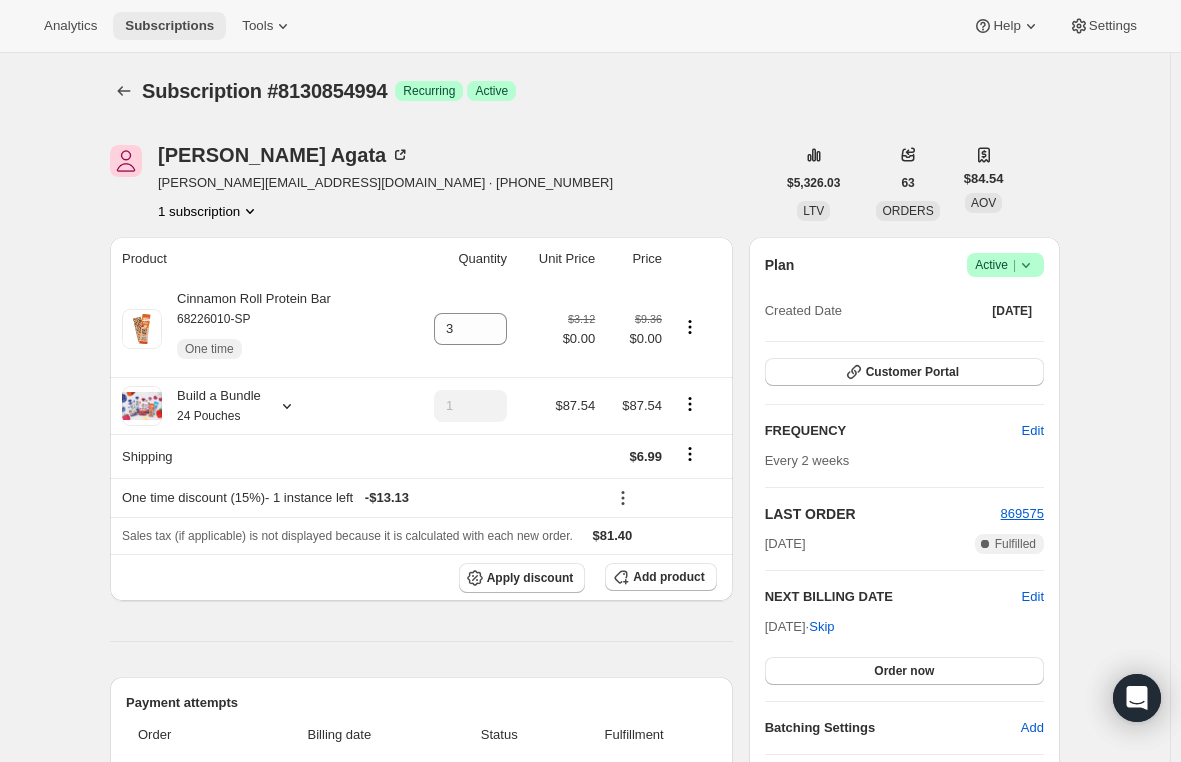 click on "Subscriptions" at bounding box center (169, 26) 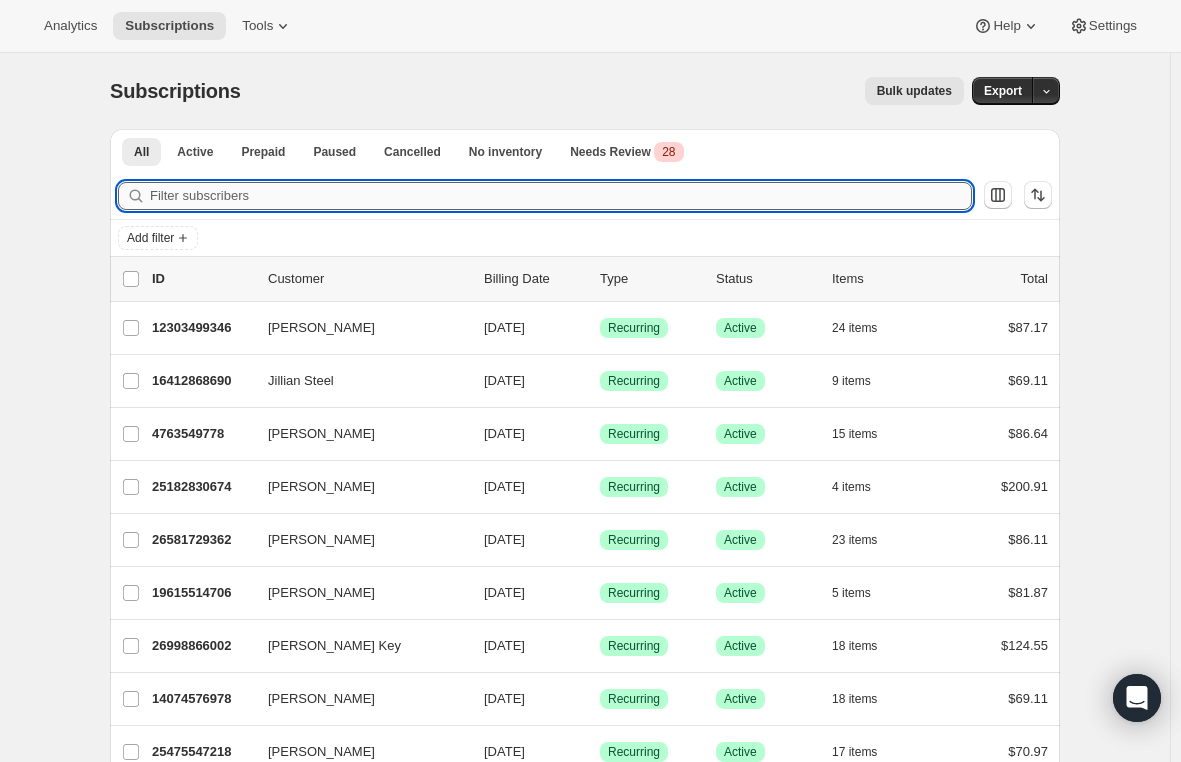 click on "Filter subscribers" at bounding box center [561, 196] 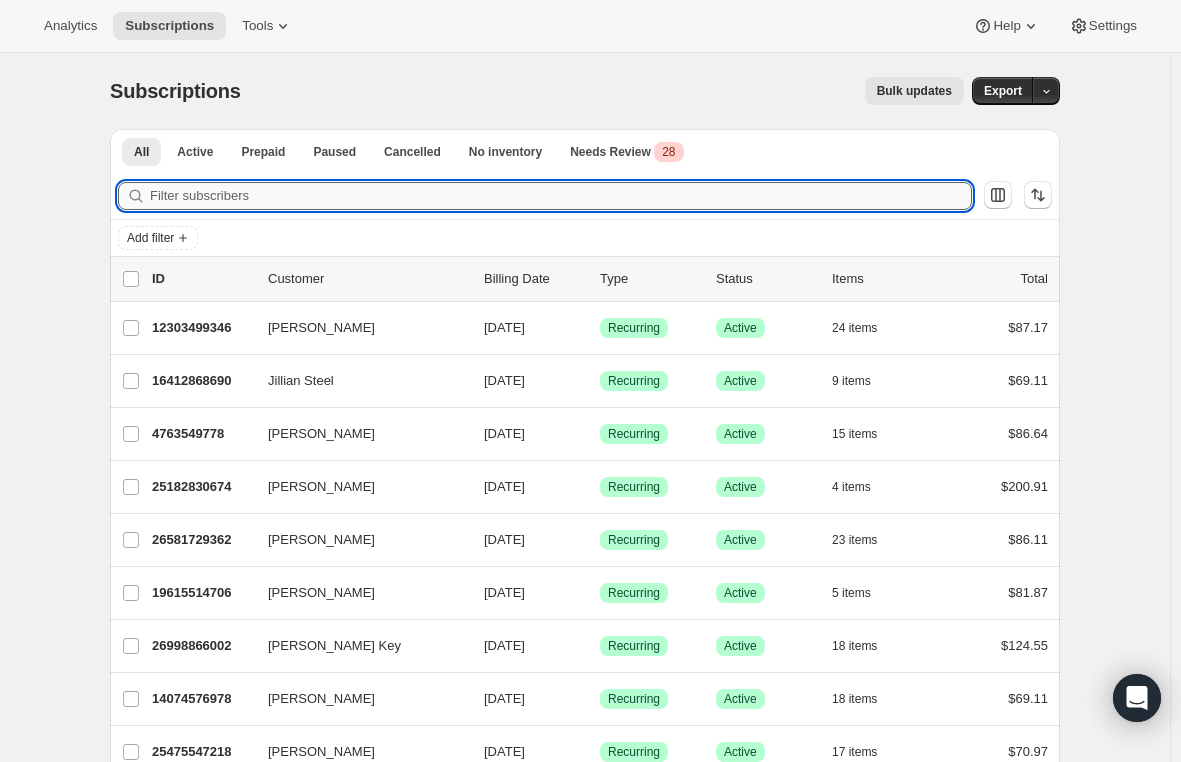 paste on "[EMAIL_ADDRESS][DOMAIN_NAME]" 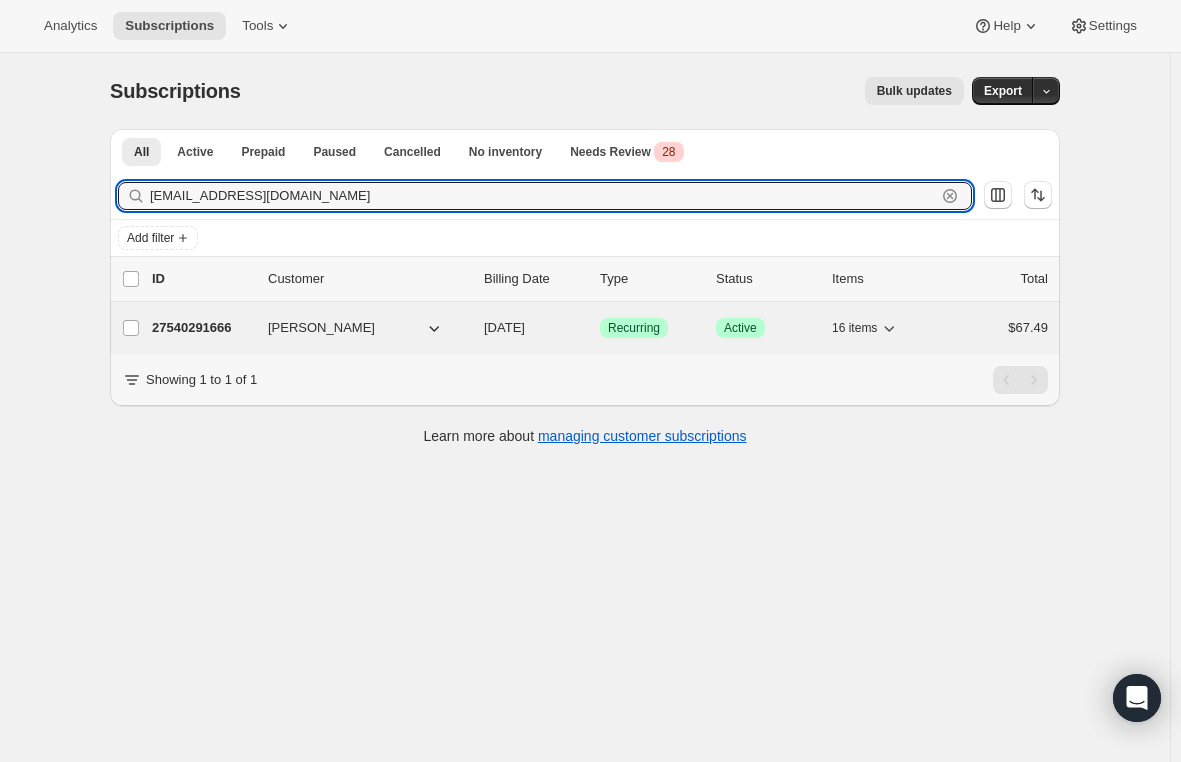 type on "[EMAIL_ADDRESS][DOMAIN_NAME]" 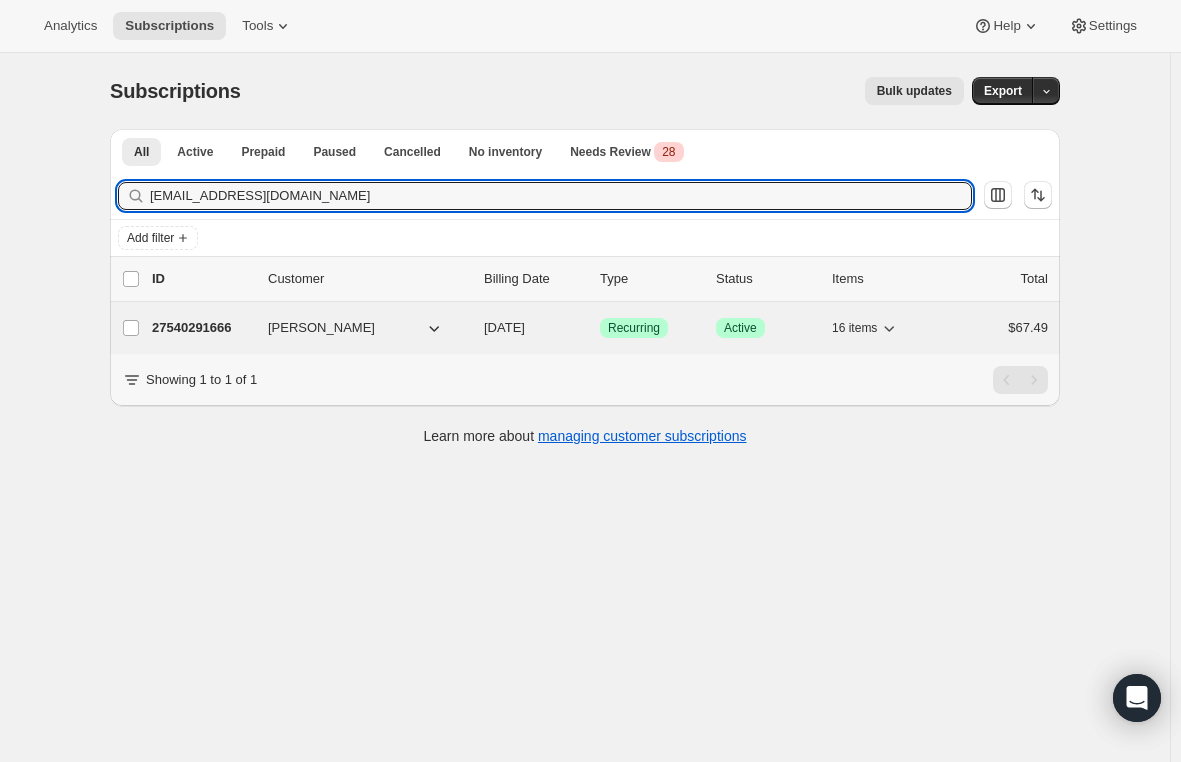 click on "27540291666" at bounding box center (202, 328) 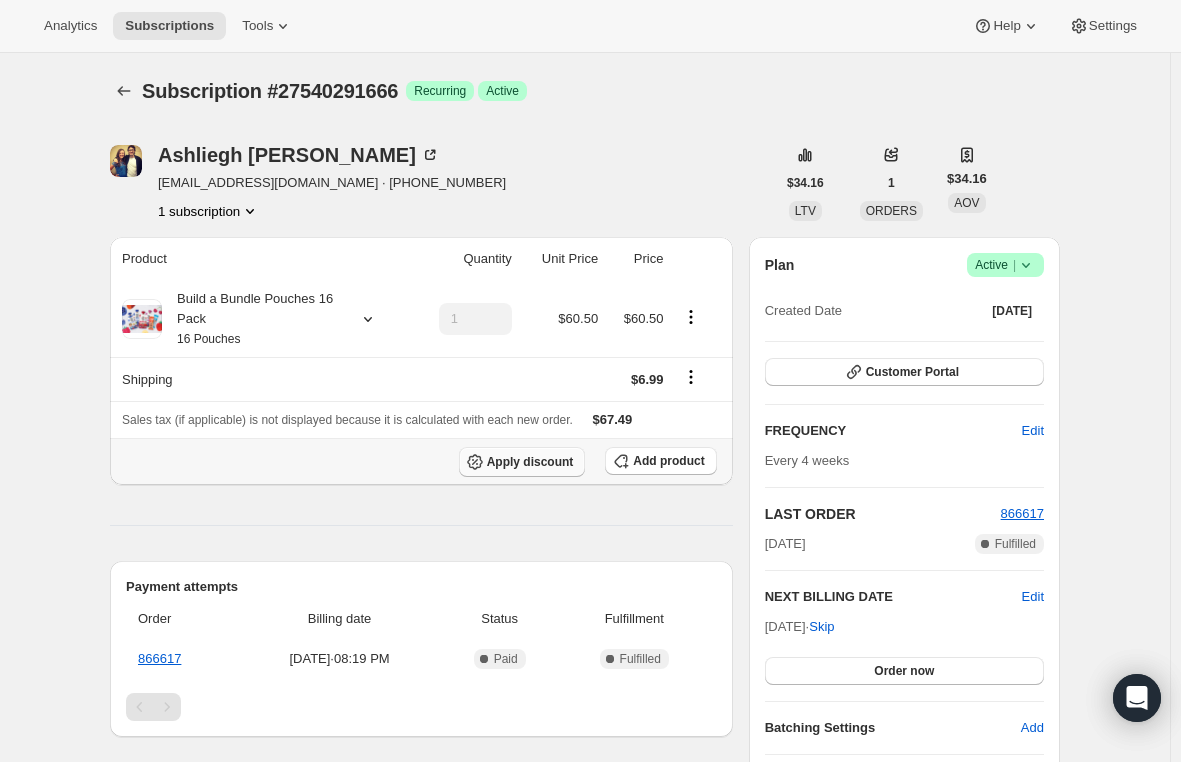 click 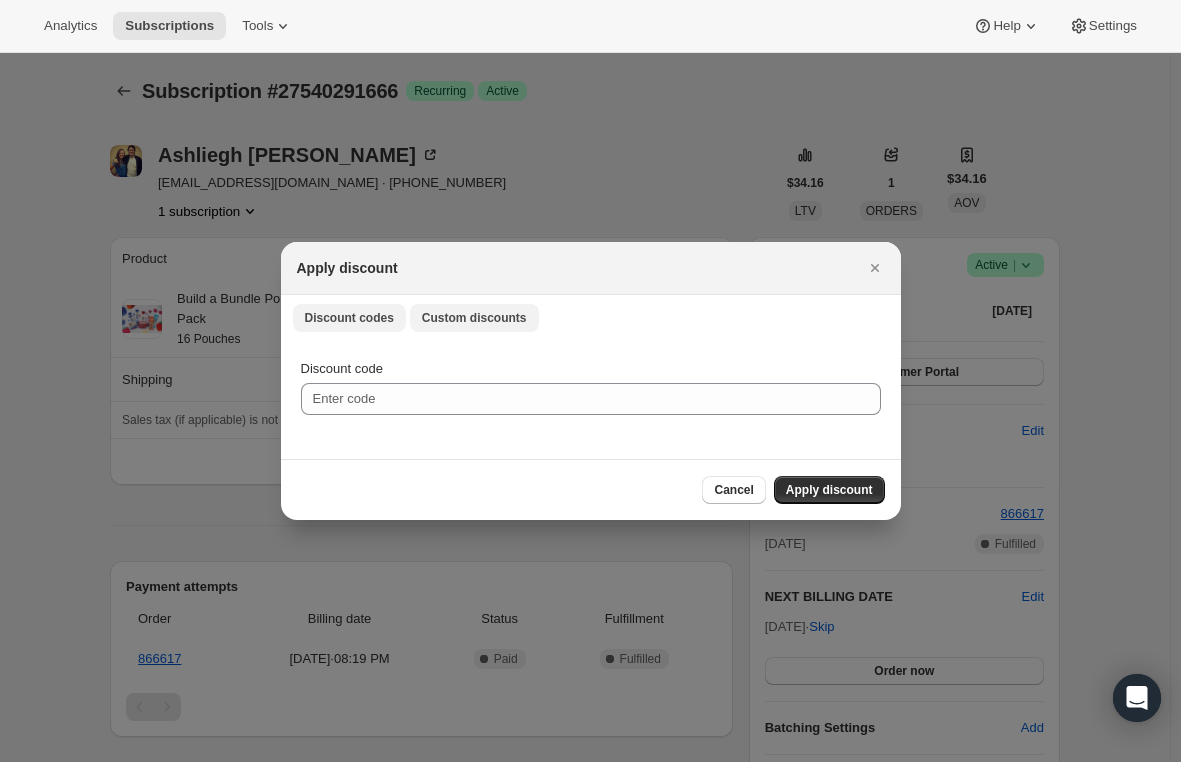 click on "Custom discounts" at bounding box center [474, 318] 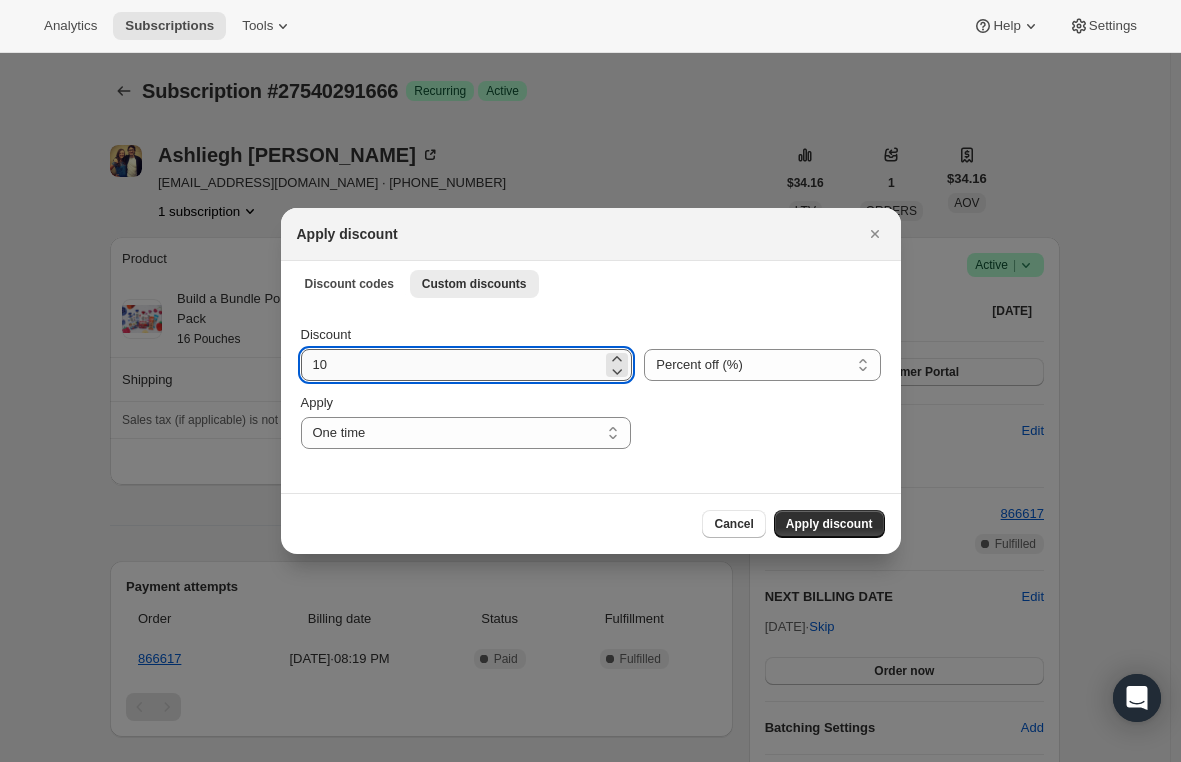 click on "10" at bounding box center (452, 365) 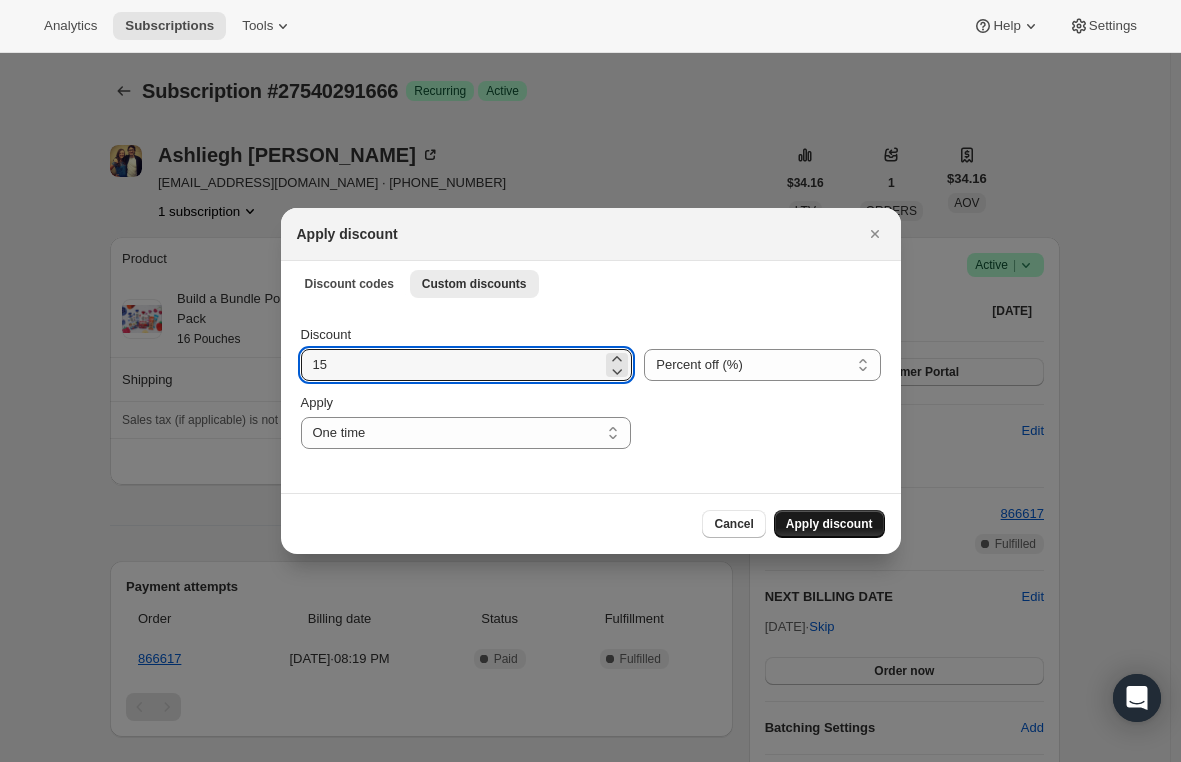 type on "15" 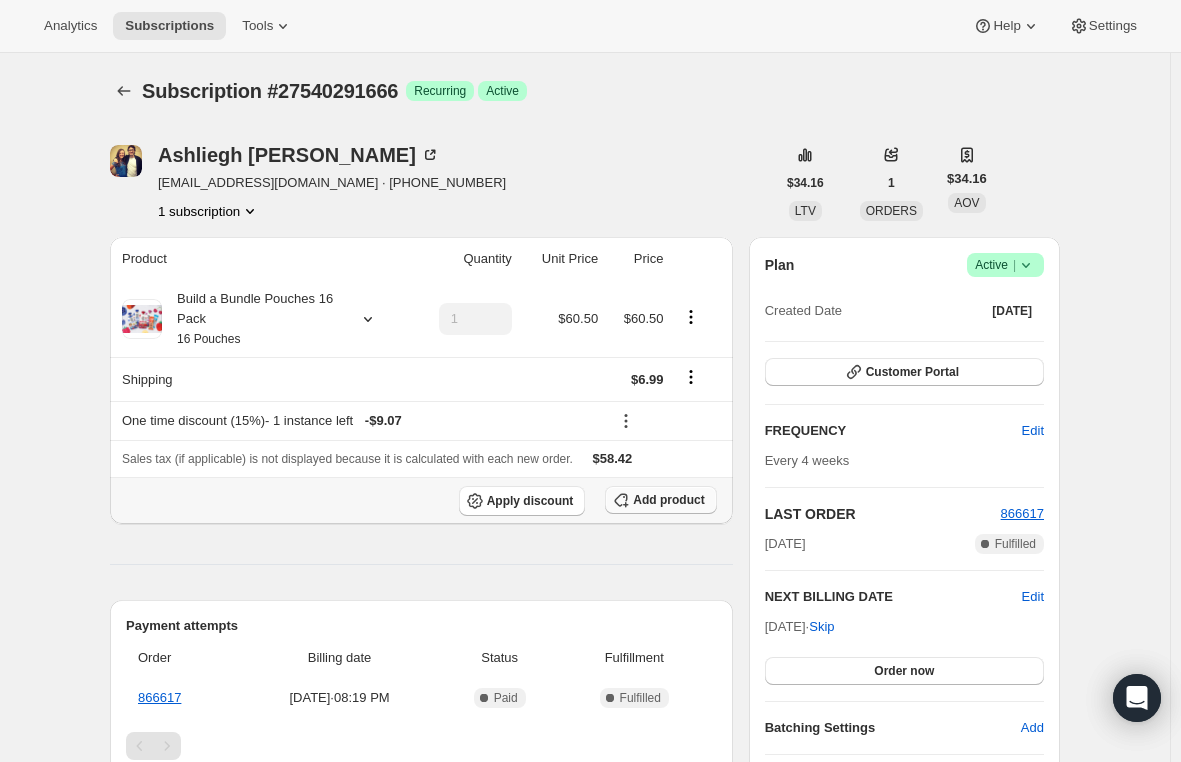 click on "Add product" at bounding box center (660, 500) 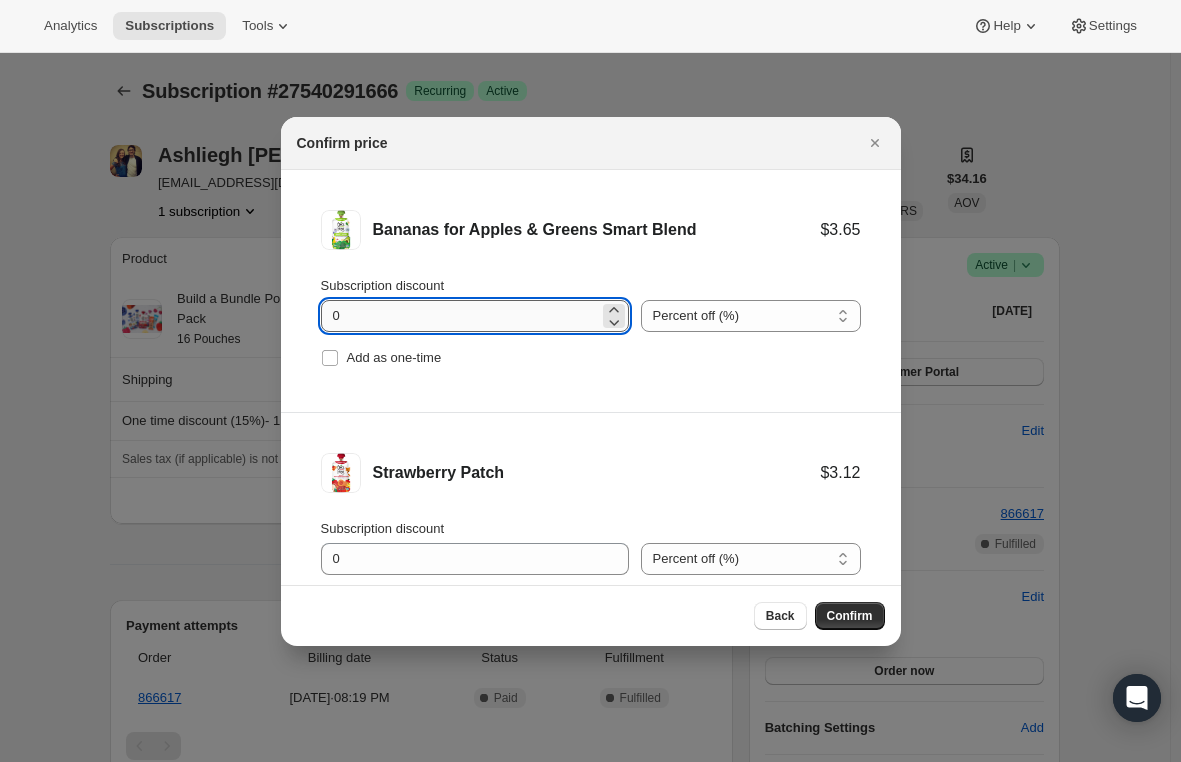 click on "0" at bounding box center [460, 316] 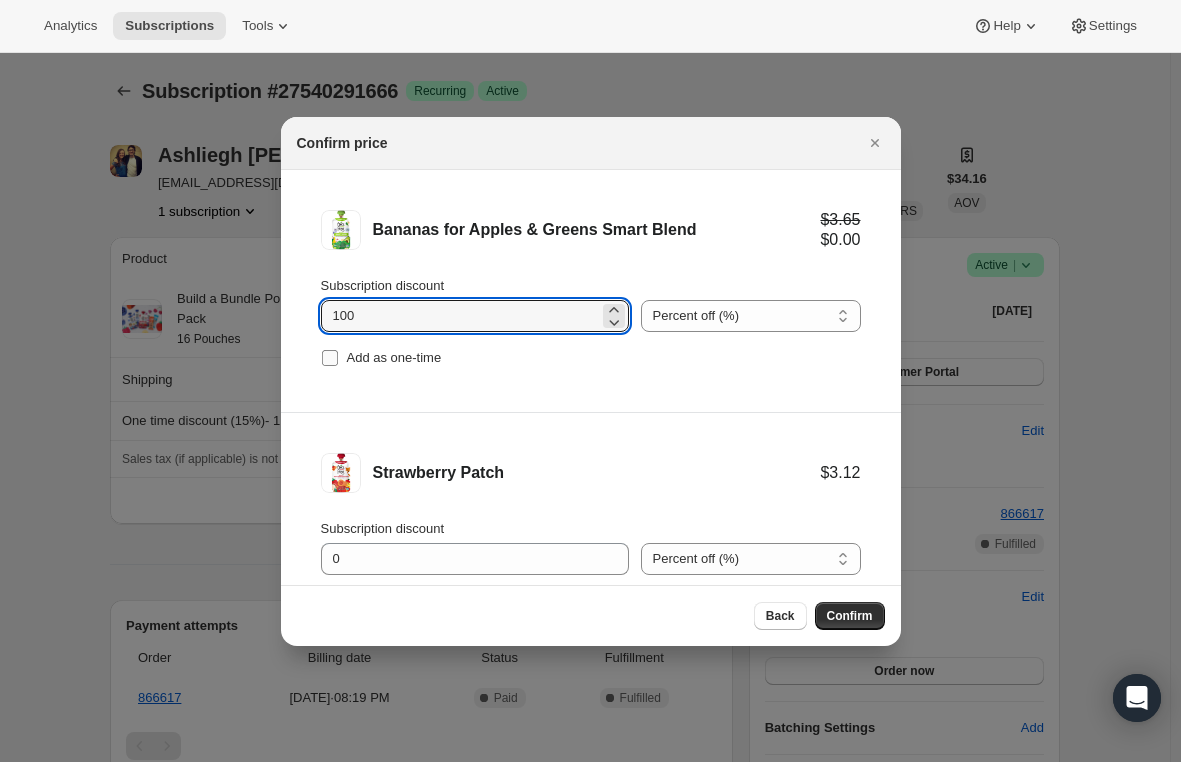 type on "100" 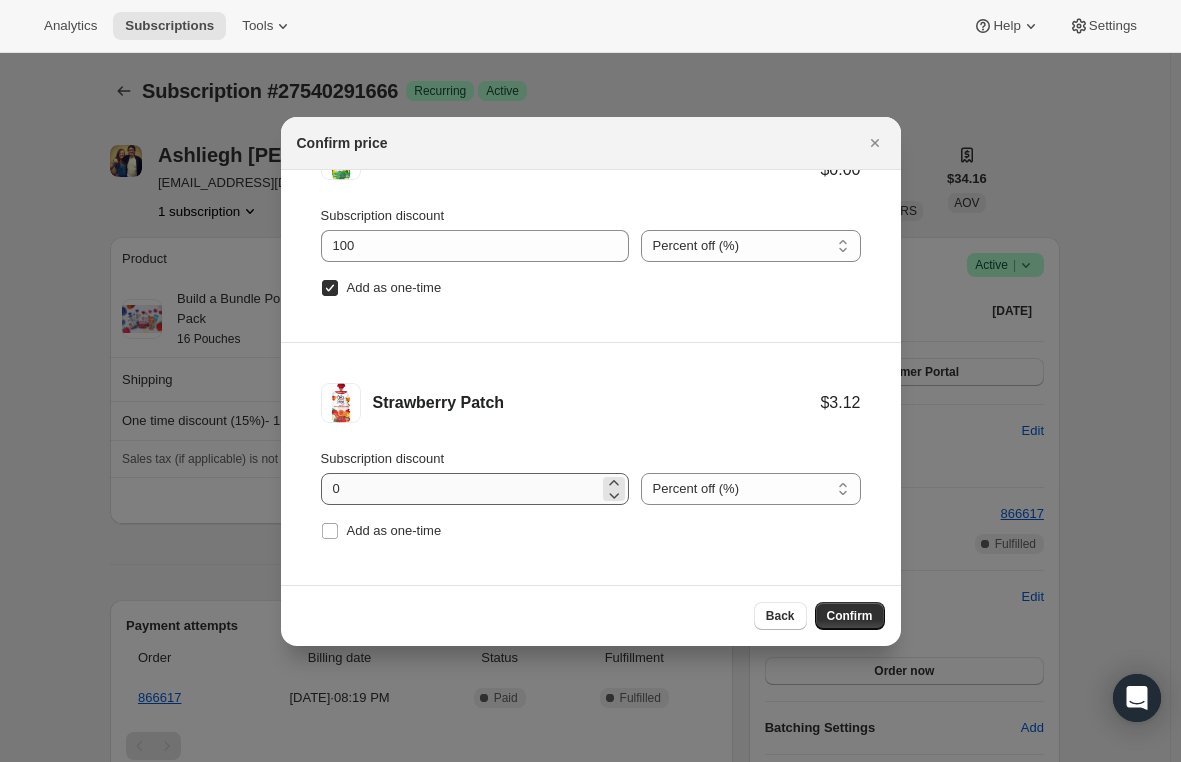 scroll, scrollTop: 100, scrollLeft: 0, axis: vertical 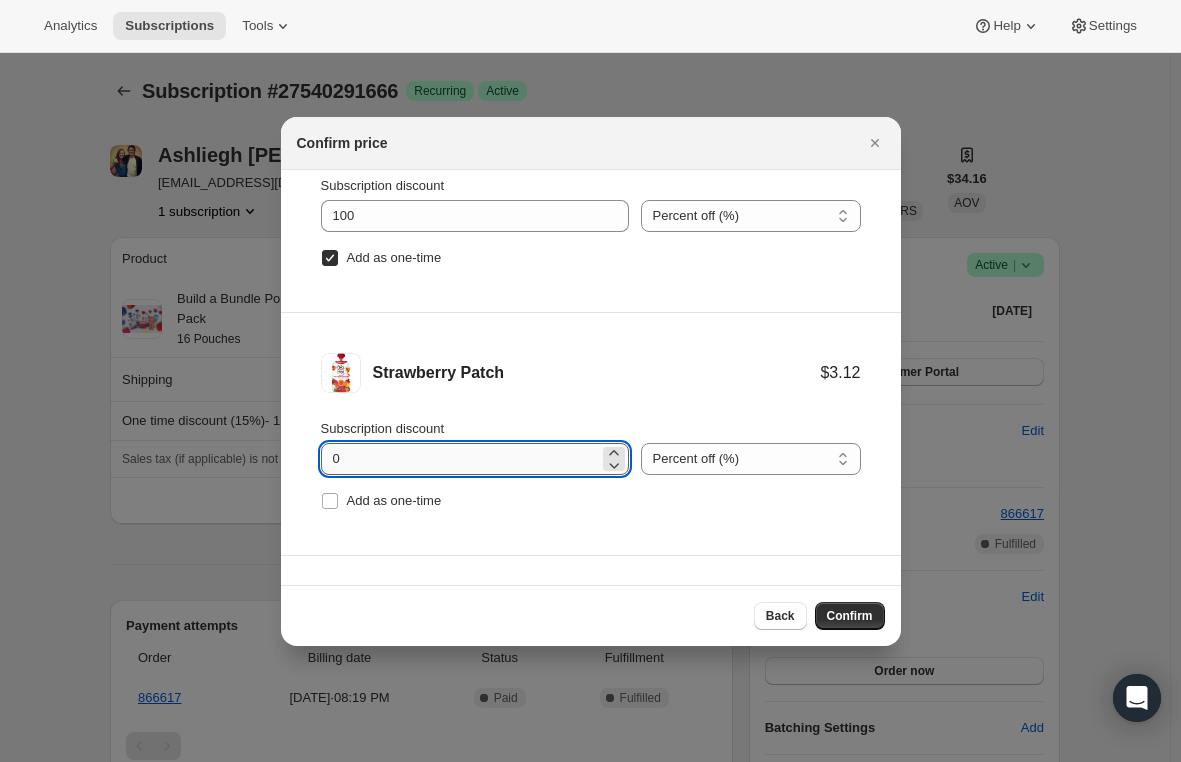 click on "0" at bounding box center (460, 459) 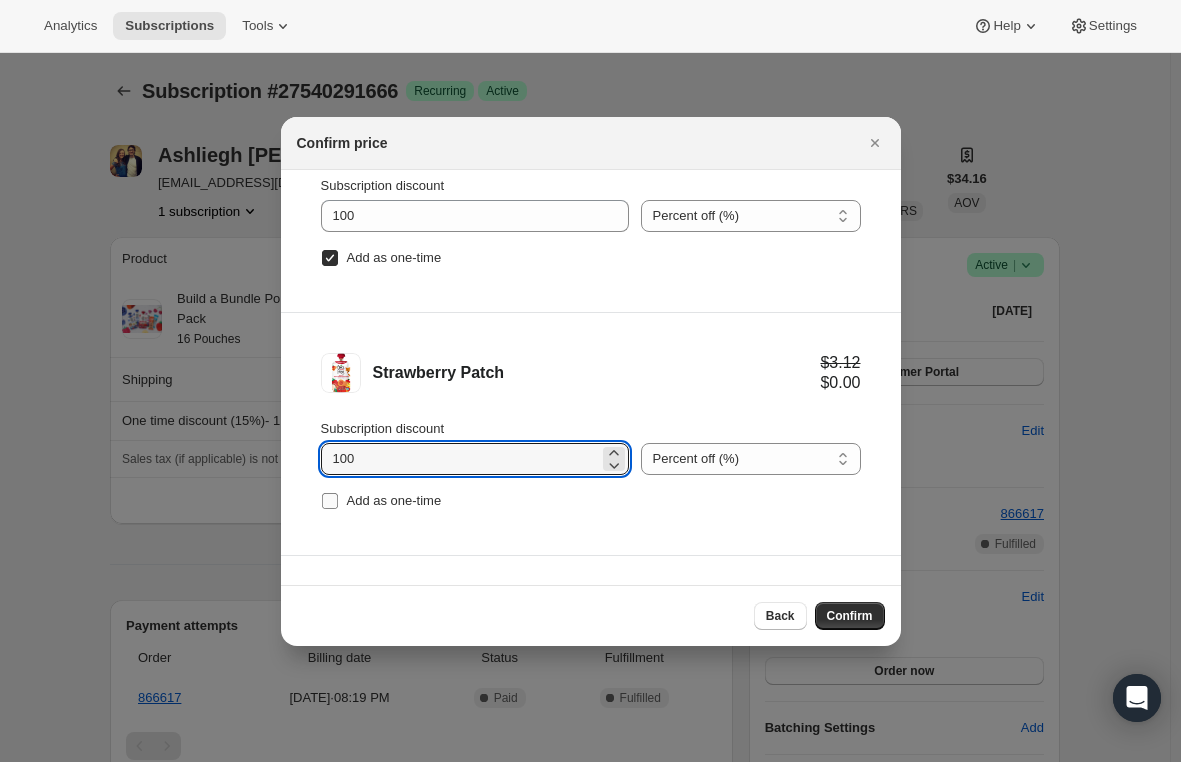 type on "100" 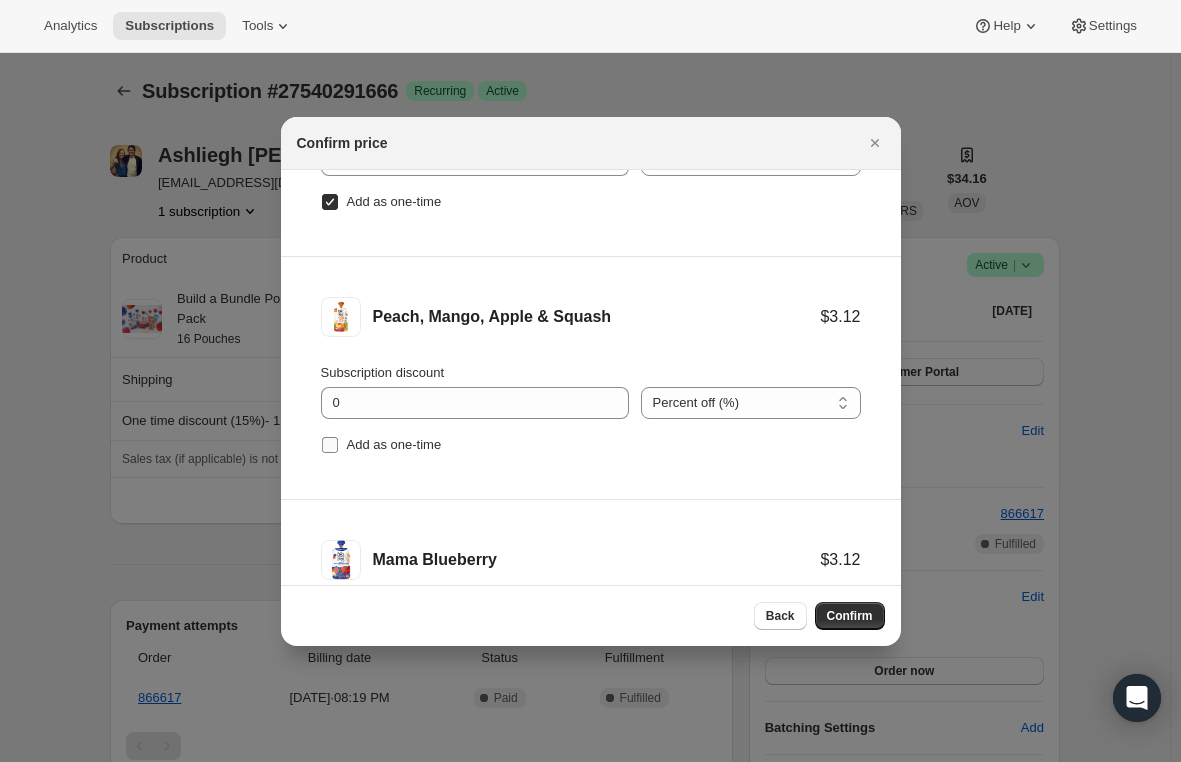 scroll, scrollTop: 400, scrollLeft: 0, axis: vertical 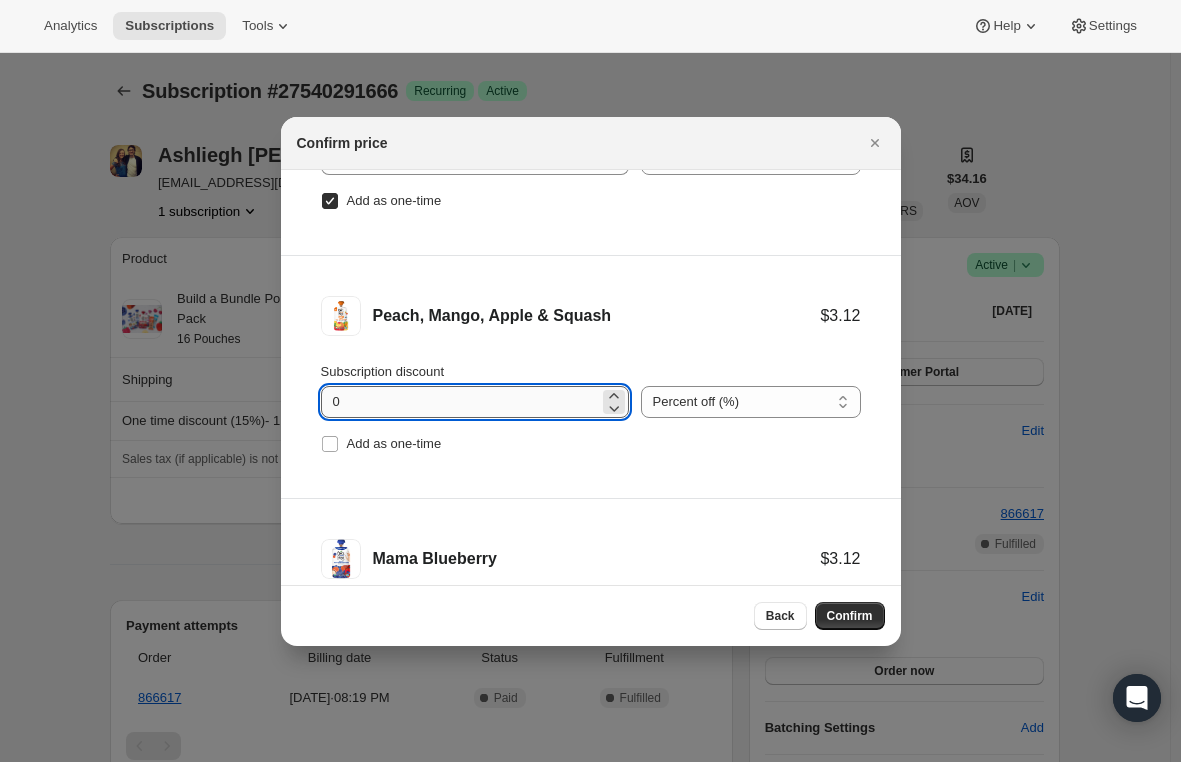 click on "0" at bounding box center [460, 402] 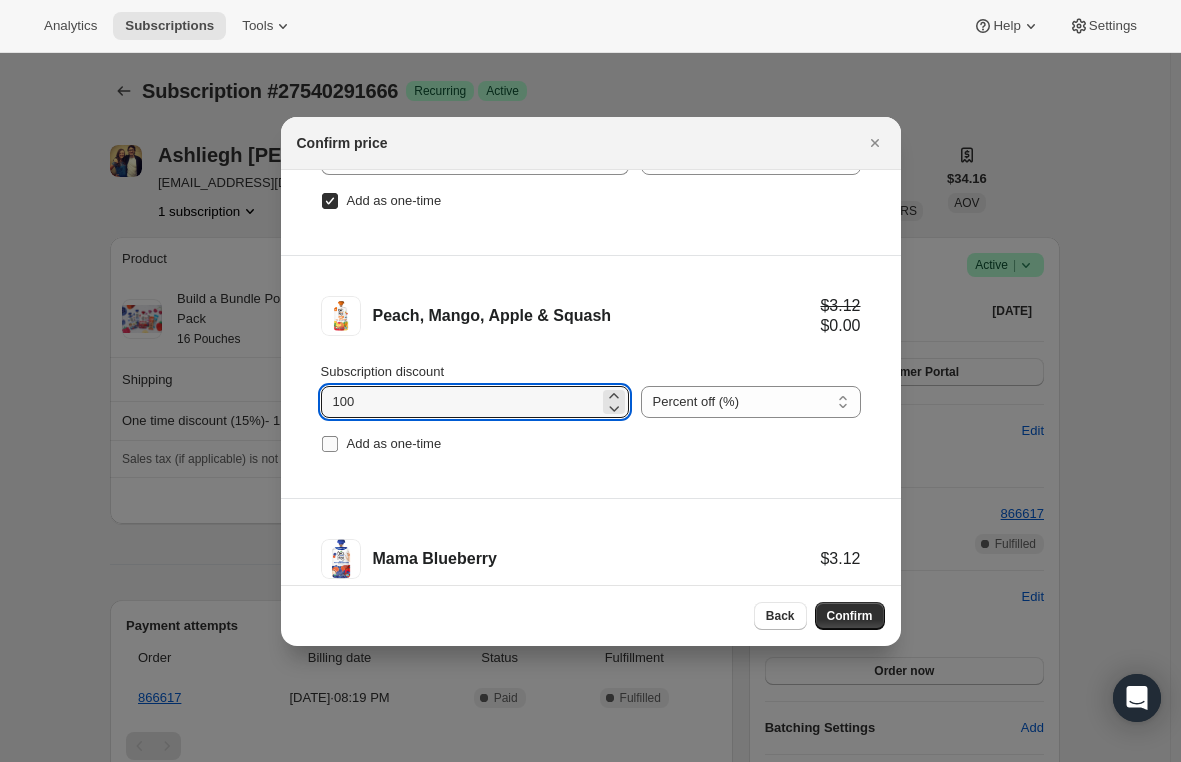 type on "100" 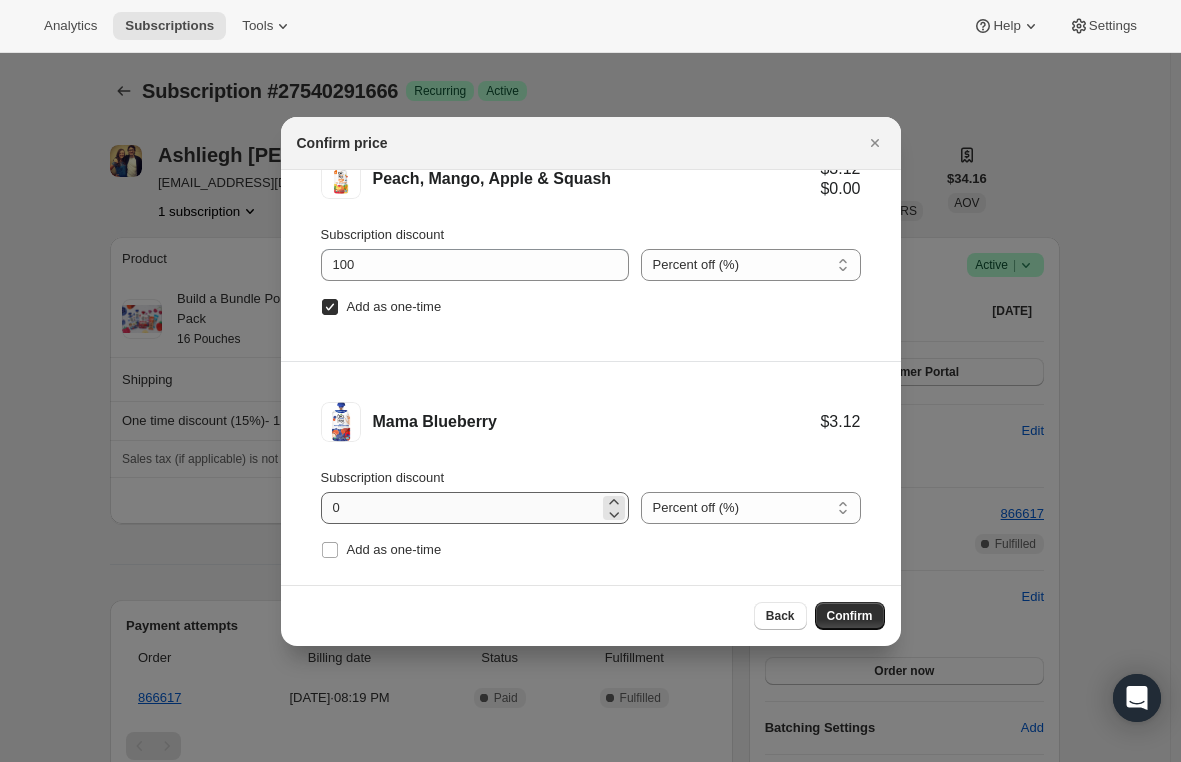 scroll, scrollTop: 569, scrollLeft: 0, axis: vertical 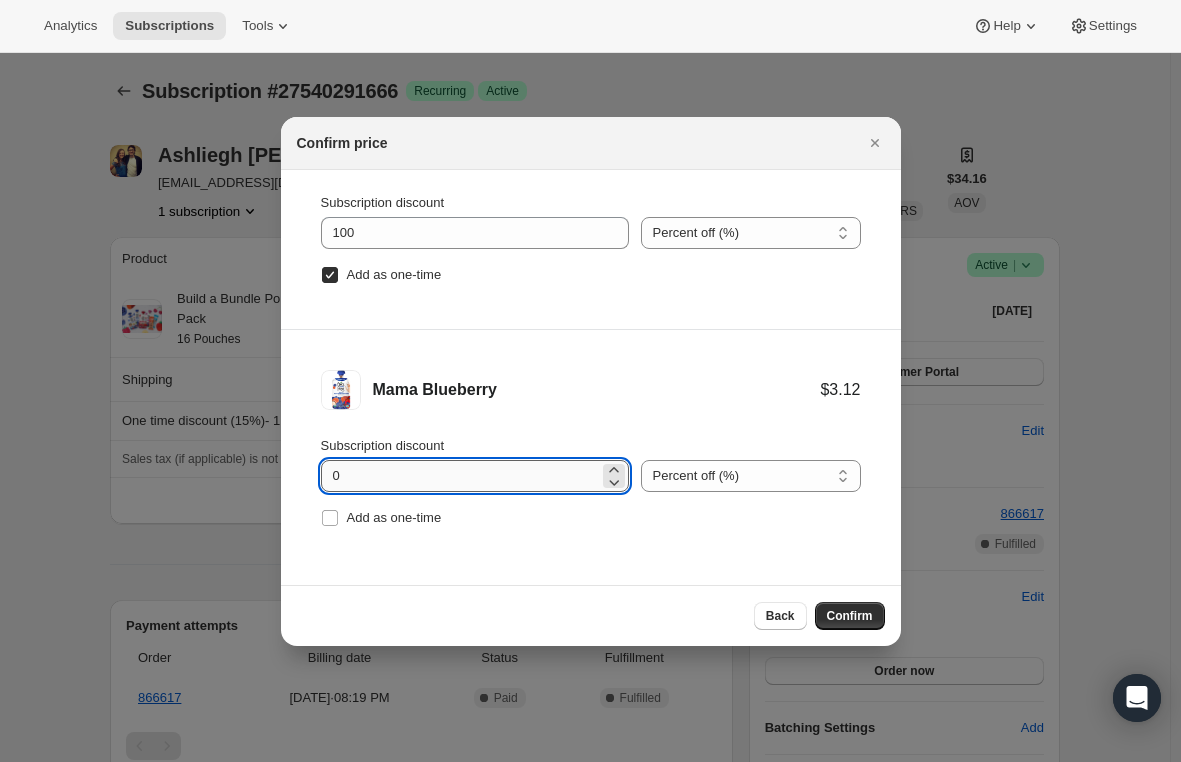 click on "0" at bounding box center [460, 476] 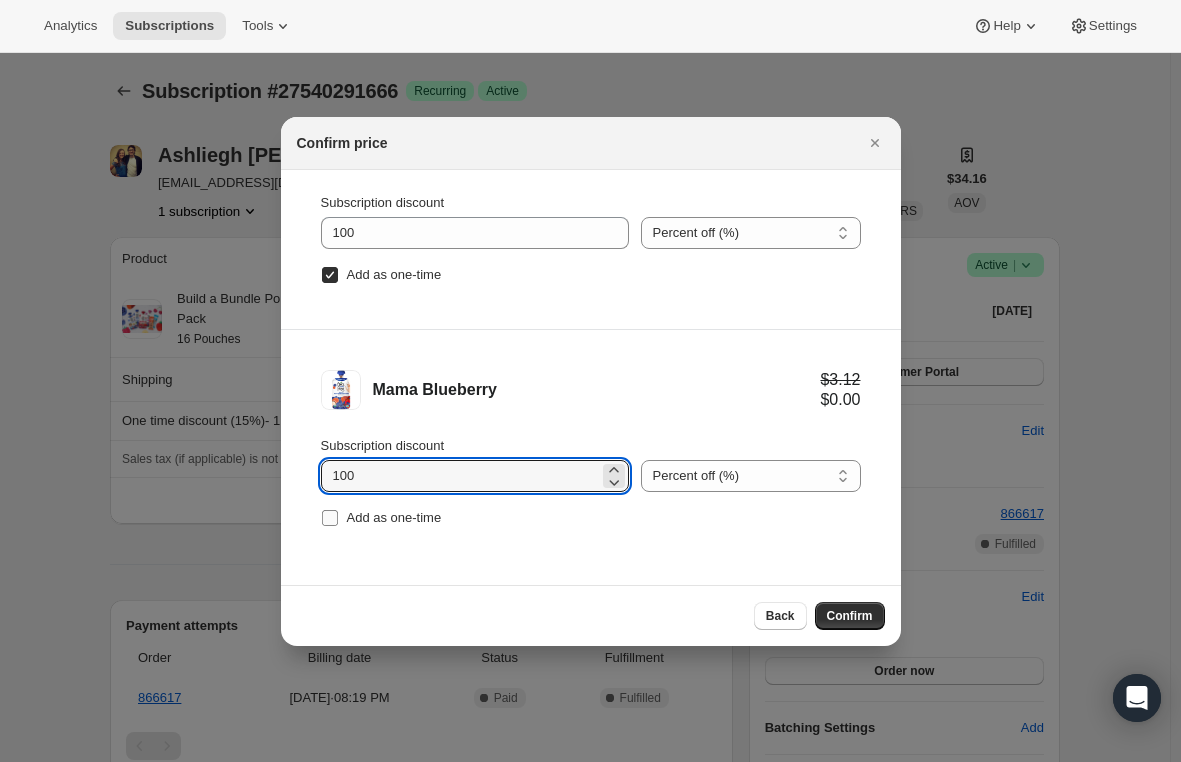 type on "100" 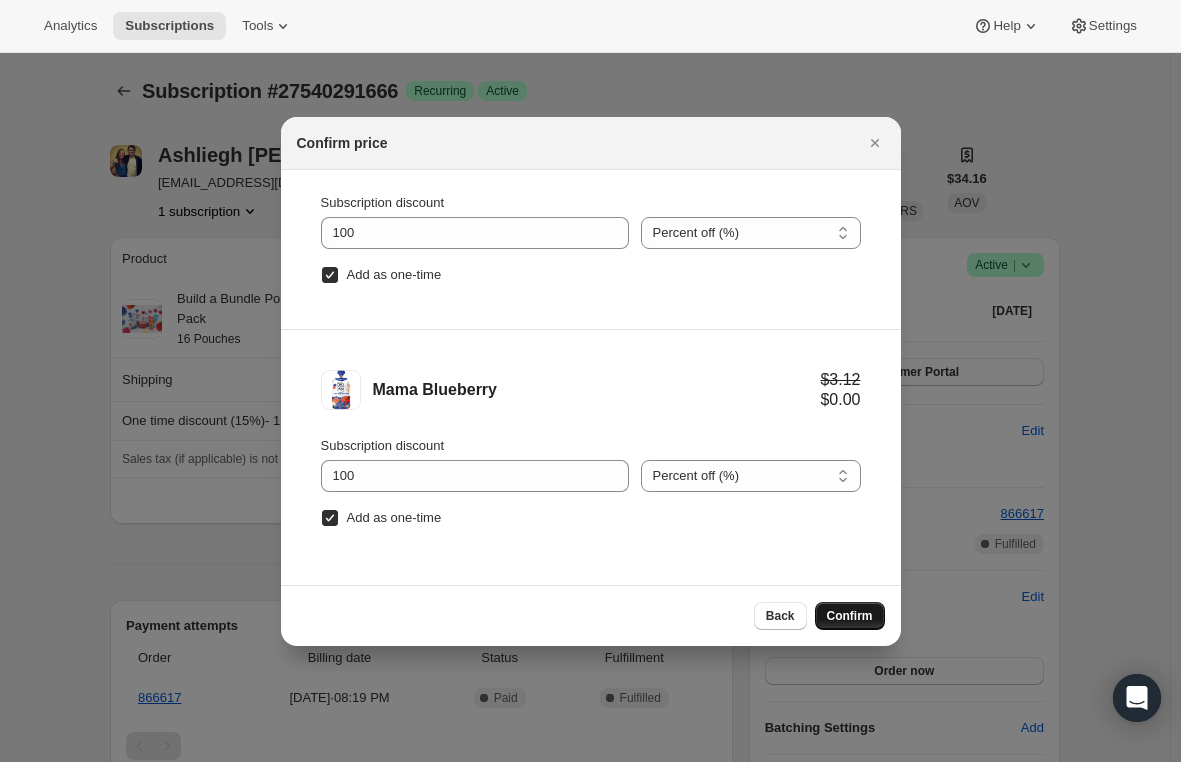 click on "Confirm" at bounding box center [850, 616] 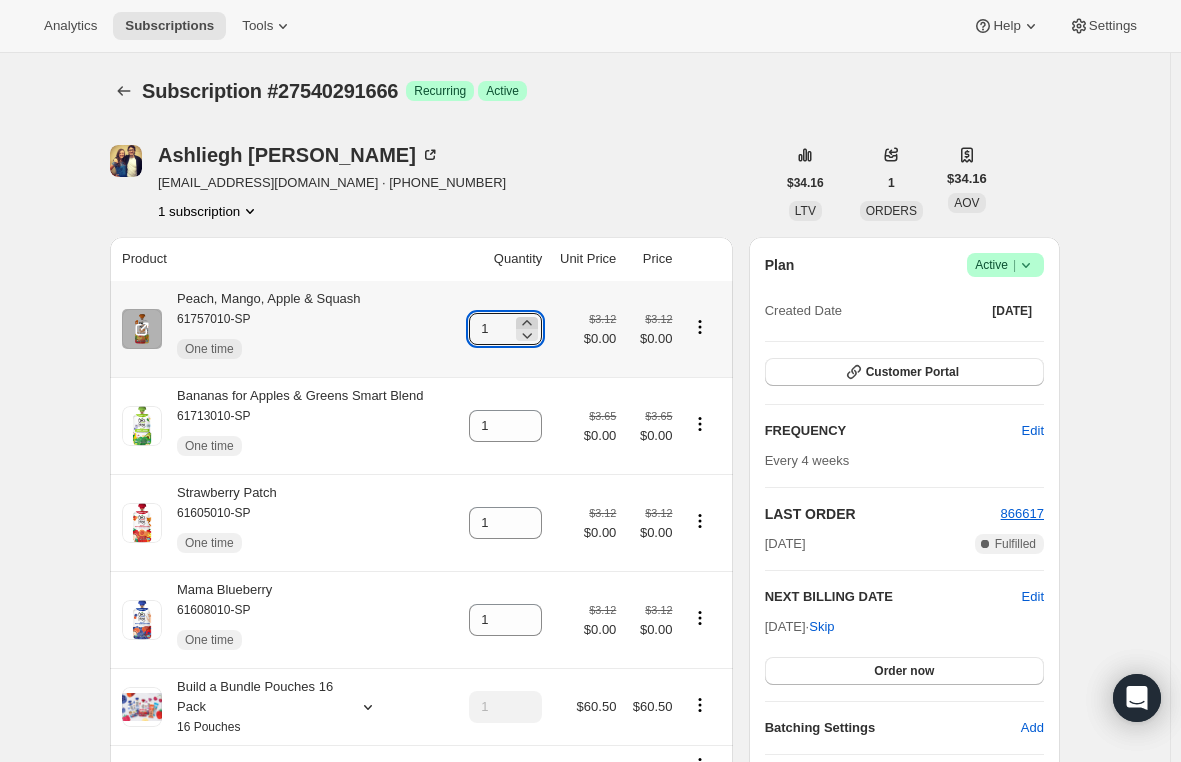 click 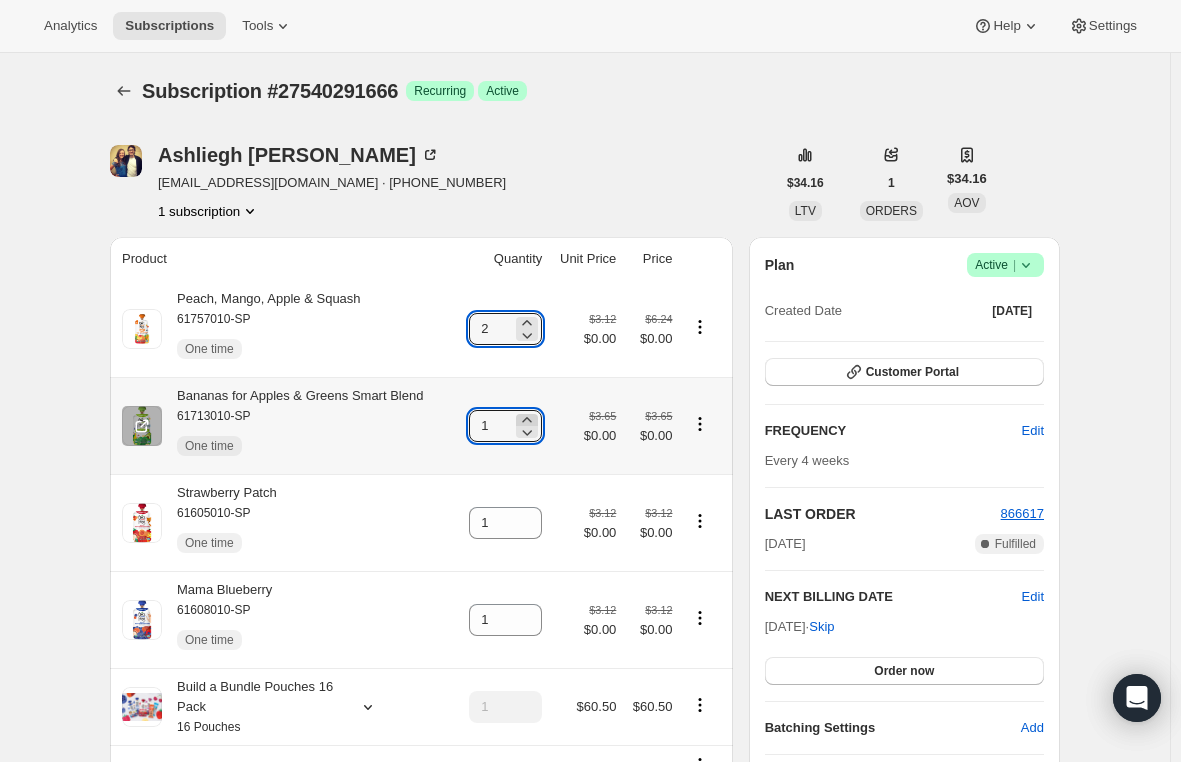 click 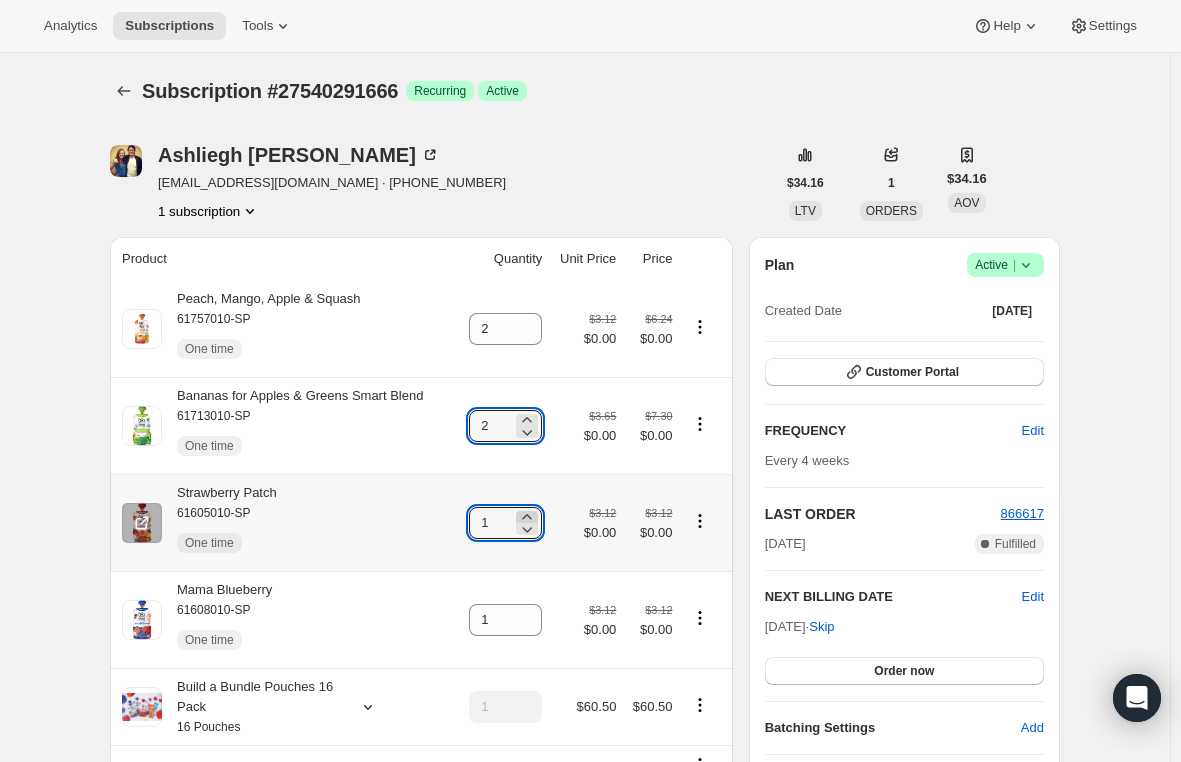 click 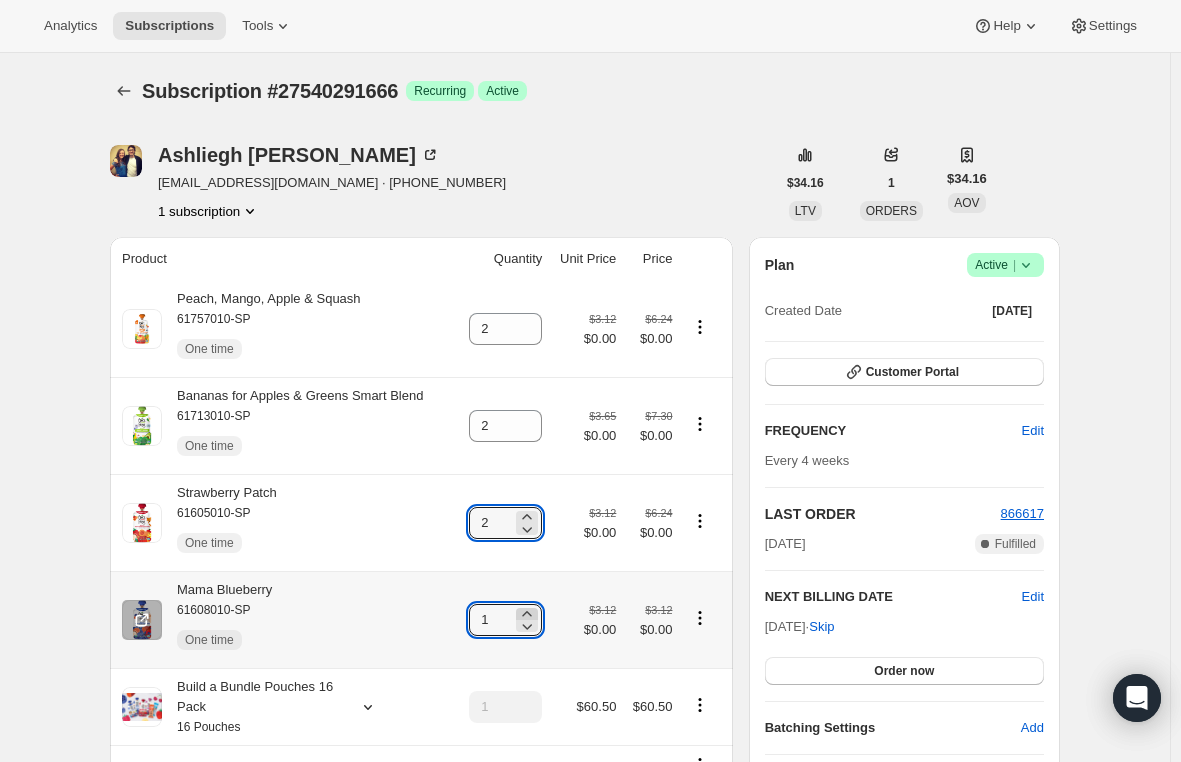 click 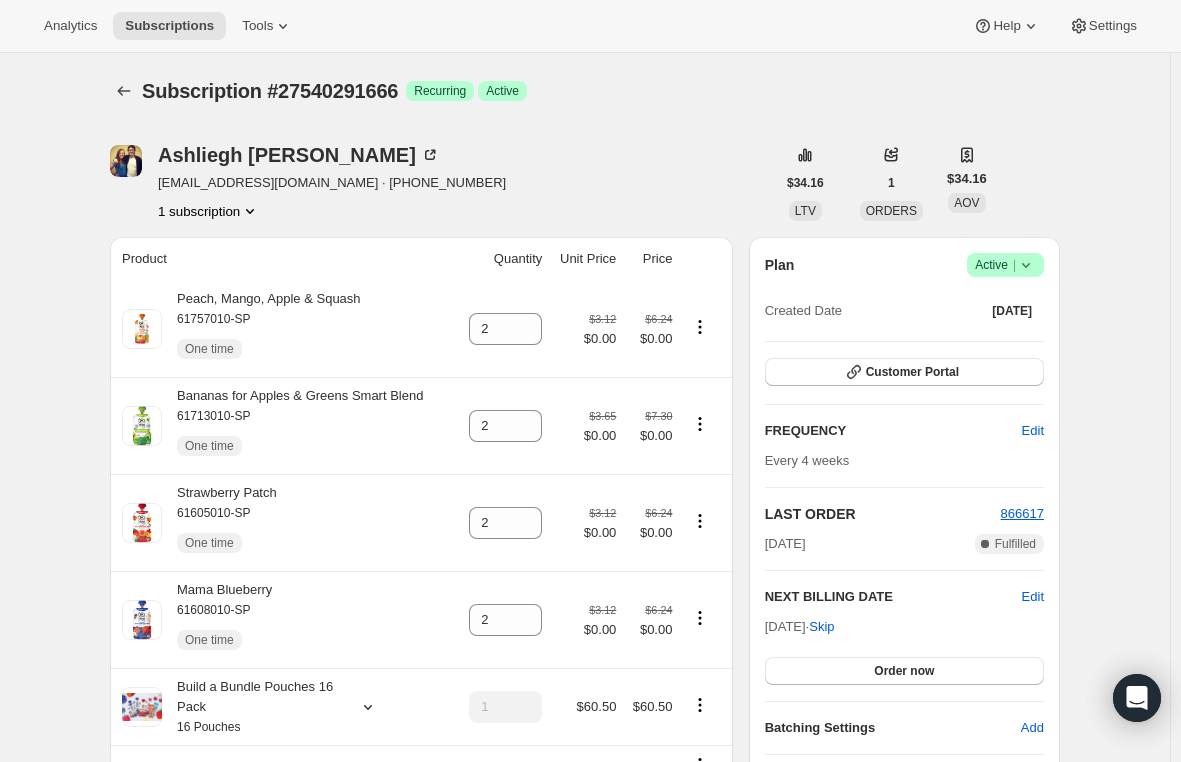 type on "1" 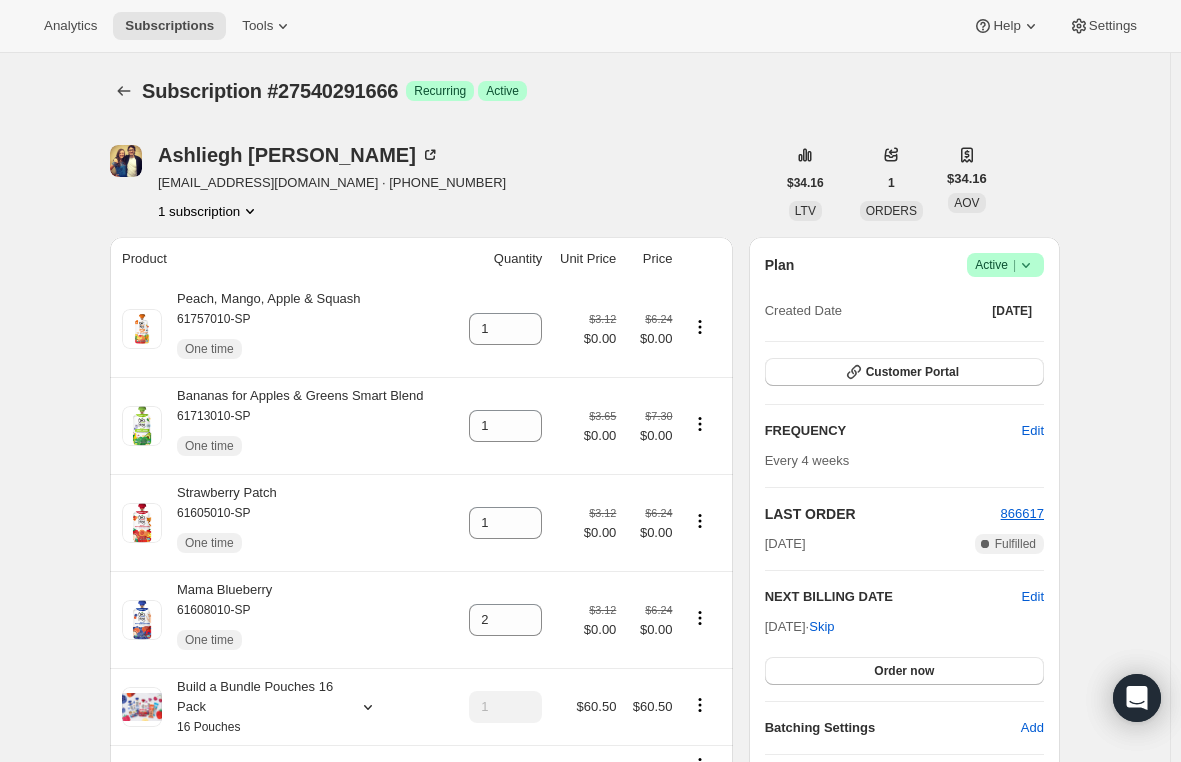 type on "1" 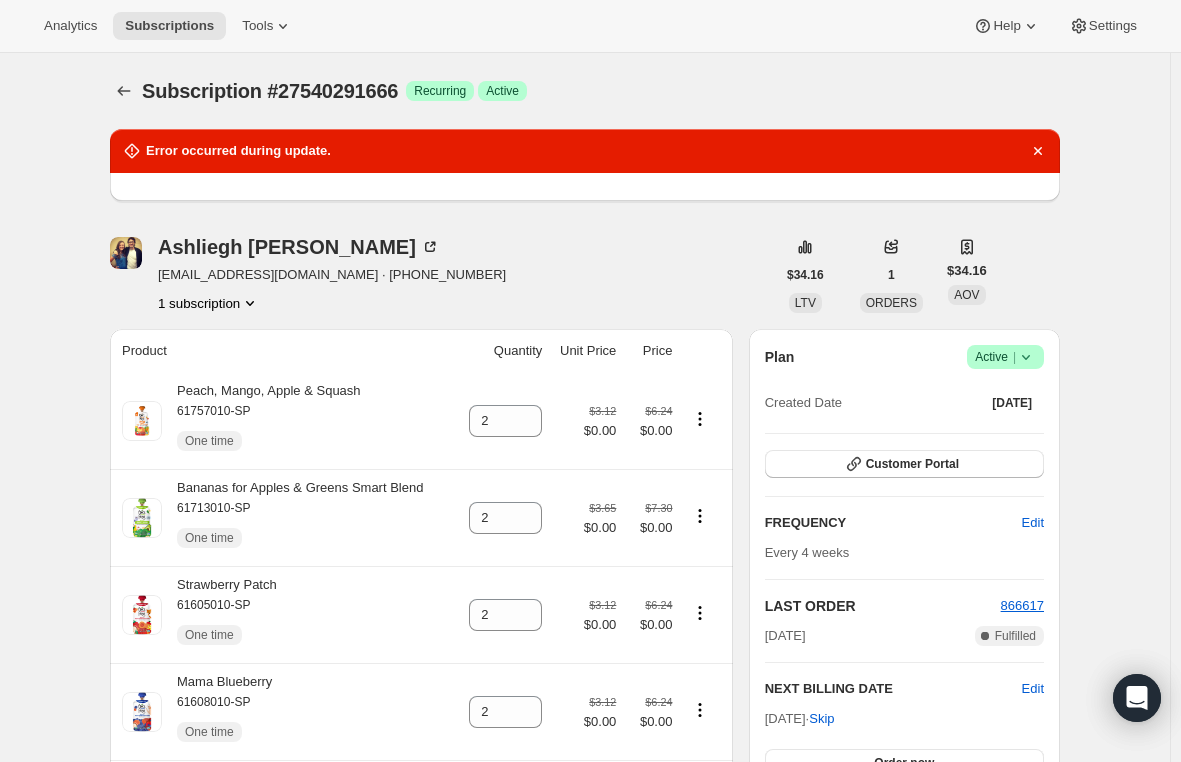 click on "Subscription #27540291666. This page is ready Subscription #27540291666 Success Recurring Success Active Error occurred during update. [PERSON_NAME] [EMAIL_ADDRESS][DOMAIN_NAME] · [PHONE_NUMBER] 1 subscription $34.16 LTV 1 ORDERS $34.16 AOV Product Quantity Unit Price Price Peach, Mango, Apple & Squash 61757010-SP One time 2 $3.12 $0.00 $6.24 $0.00 Bananas for Apples & Greens Smart Blend 61713010-SP One time 2 $3.65 $0.00 $7.30 $0.00 Strawberry Patch 61605010-SP One time 2 $3.12 $0.00 $6.24 $0.00 Mama Blueberry 61608010-SP One time 2 $3.12 $0.00 $6.24 $0.00 Build a Bundle Pouches 16 Pack  16 Pouches 1 $60.50 $60.50 Shipping $6.99 One time discount (15%)  - 1 instance left   - $9.07 Sales tax (if applicable) is not displayed because it is calculated with each new order.   $58.42 Apply discount Add product Payment attempts Order Billing date Status Fulfillment 866617 [DATE]  ·  08:19 PM  Complete Paid  Complete Fulfilled Timeline [DATE] 11:36 AM 11:35 AM 11:31 AM [DATE] Shipping rate updated from  |" at bounding box center [585, 1085] 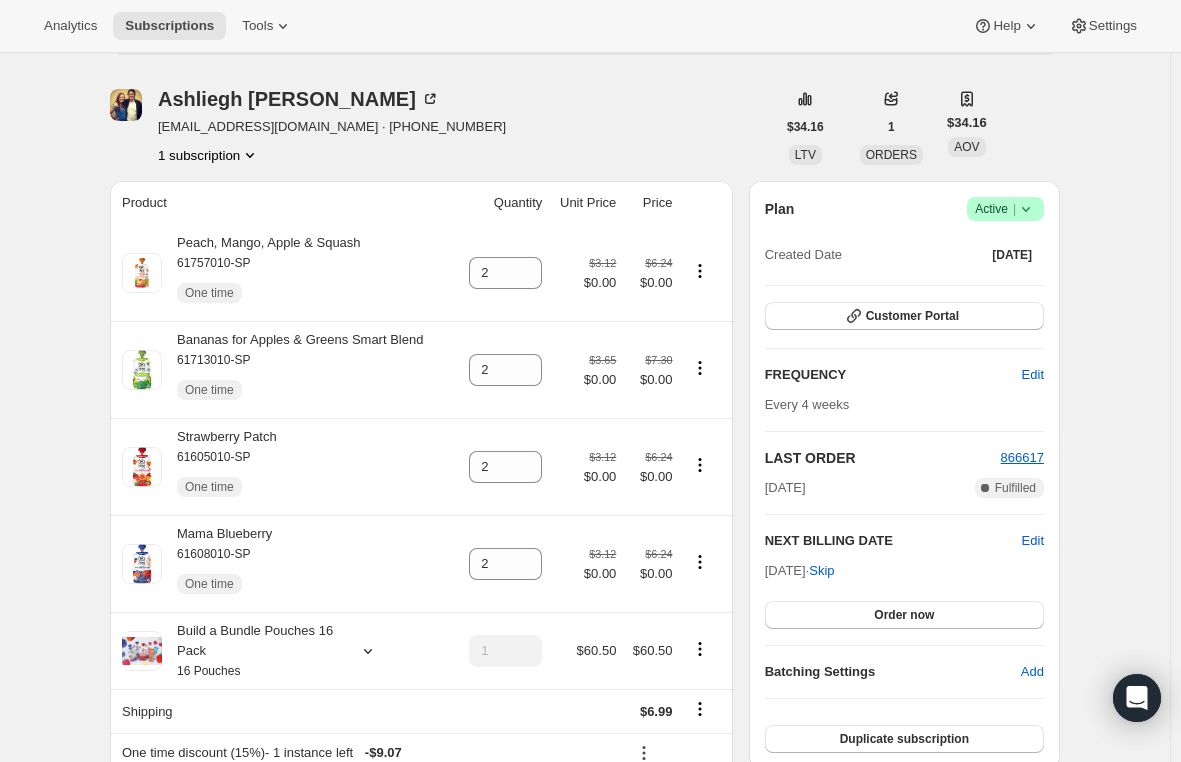 scroll, scrollTop: 200, scrollLeft: 0, axis: vertical 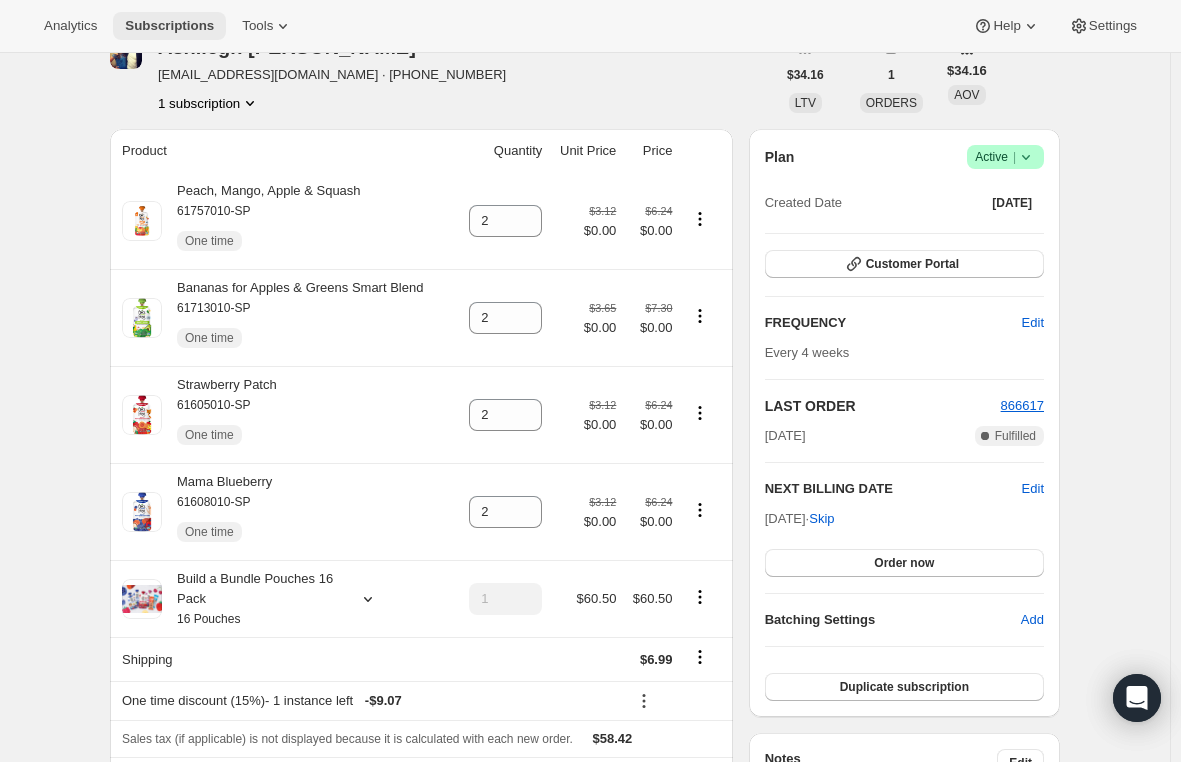 click on "Subscriptions" at bounding box center [169, 26] 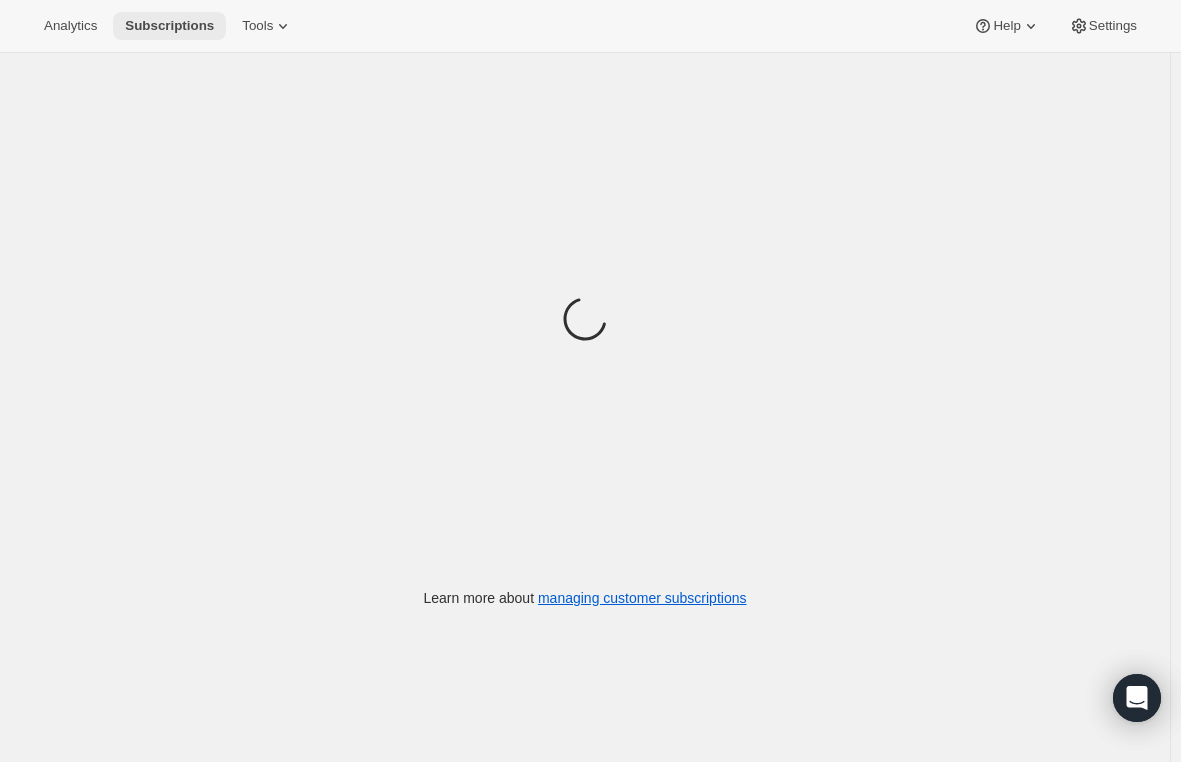 scroll, scrollTop: 0, scrollLeft: 0, axis: both 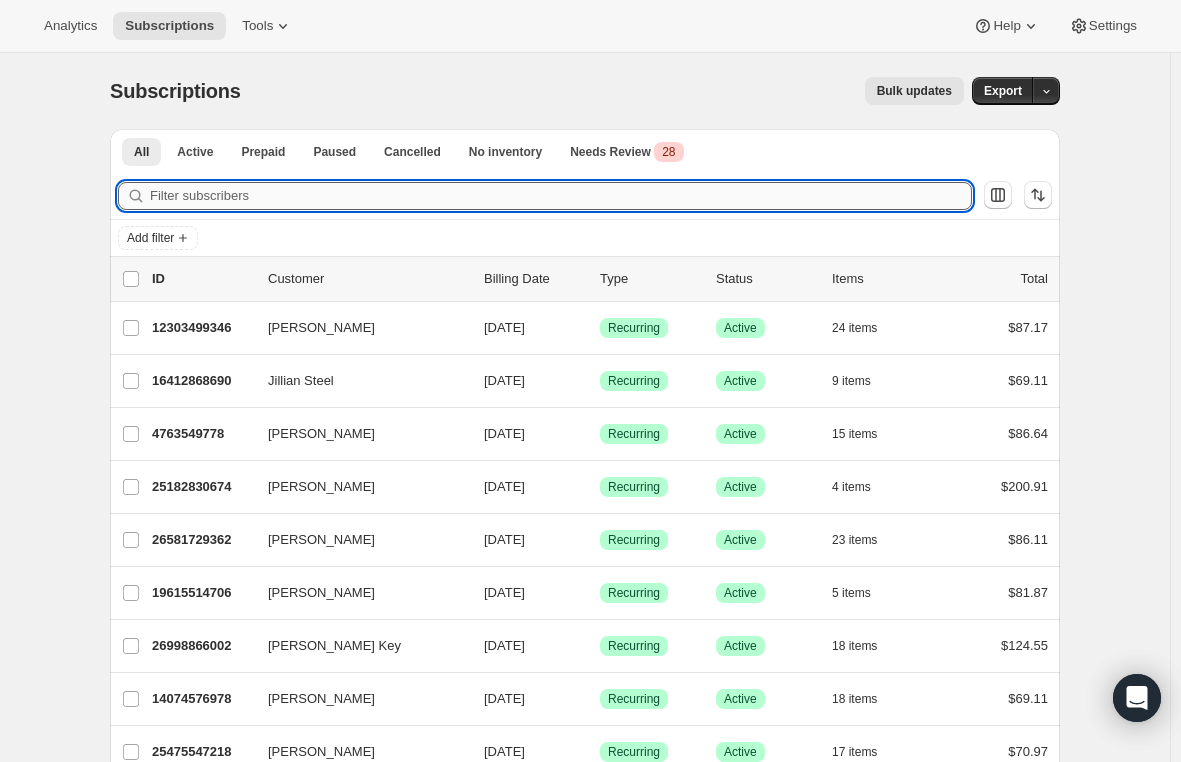click on "Filter subscribers" at bounding box center [561, 196] 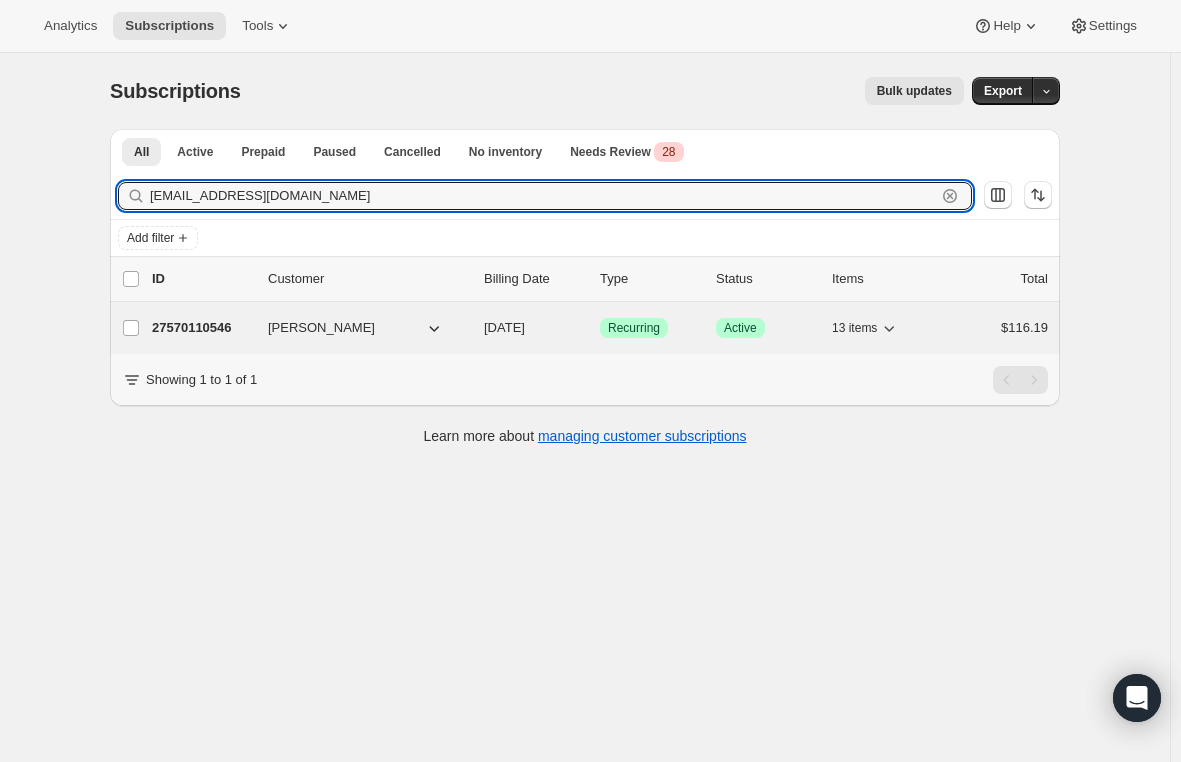 type on "[EMAIL_ADDRESS][DOMAIN_NAME]" 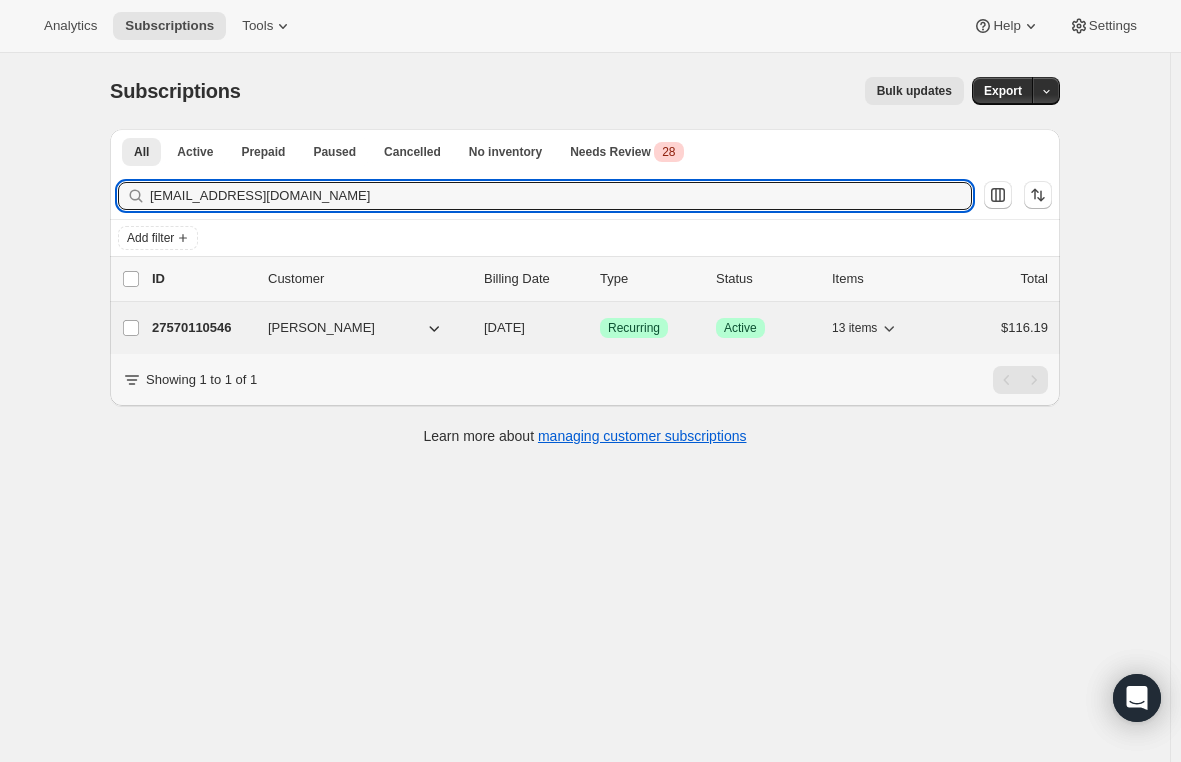 click on "27570110546" at bounding box center (202, 328) 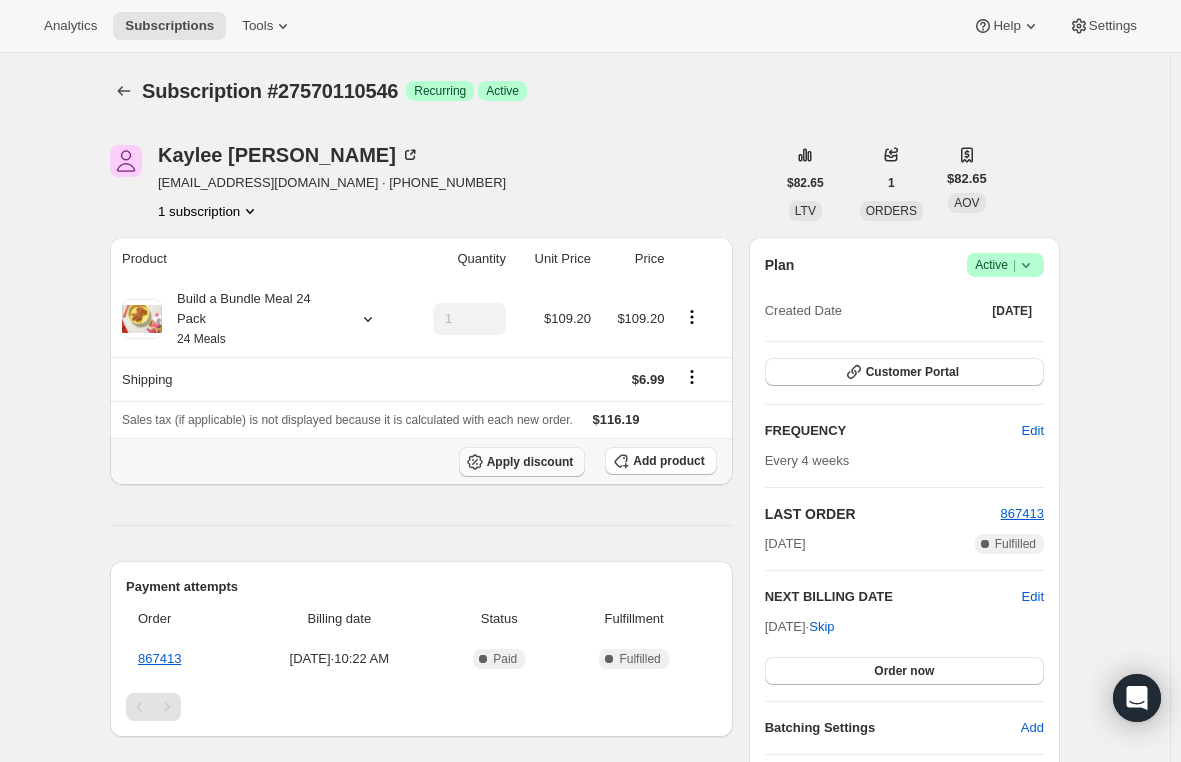 click on "Apply discount" at bounding box center (530, 462) 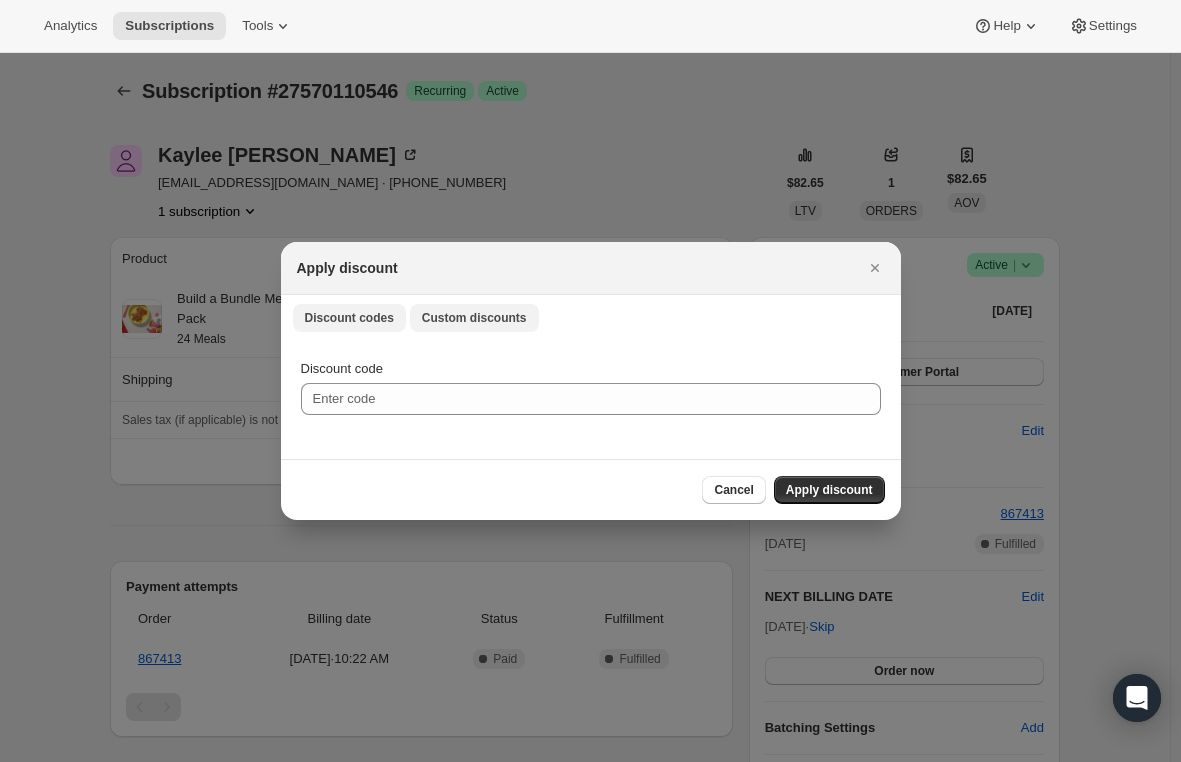 click on "Custom discounts" at bounding box center [474, 318] 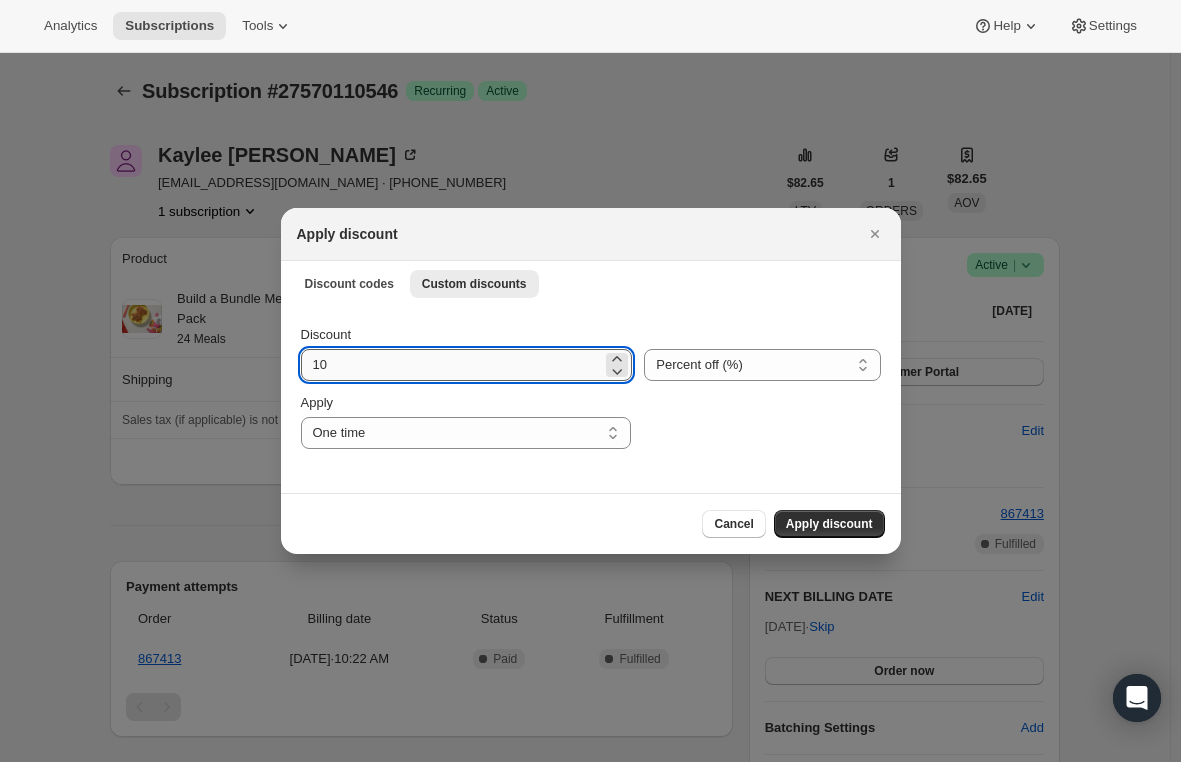click on "10" at bounding box center (452, 365) 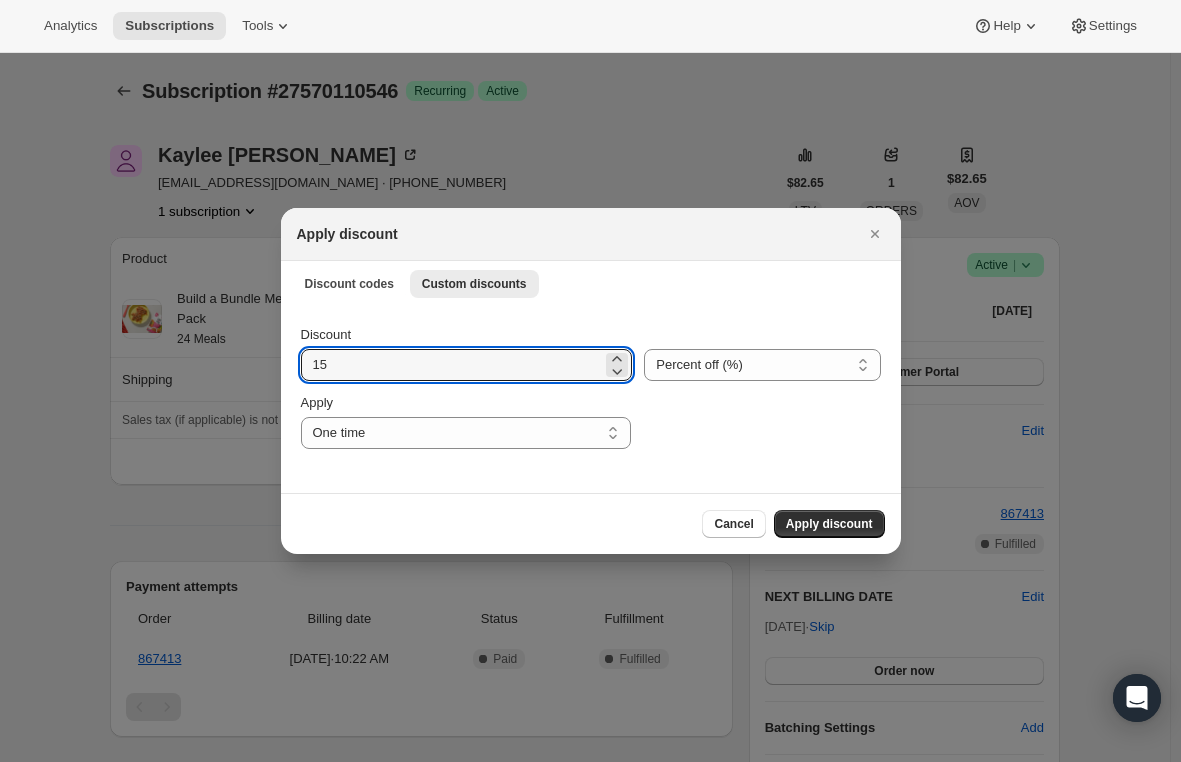 type on "15" 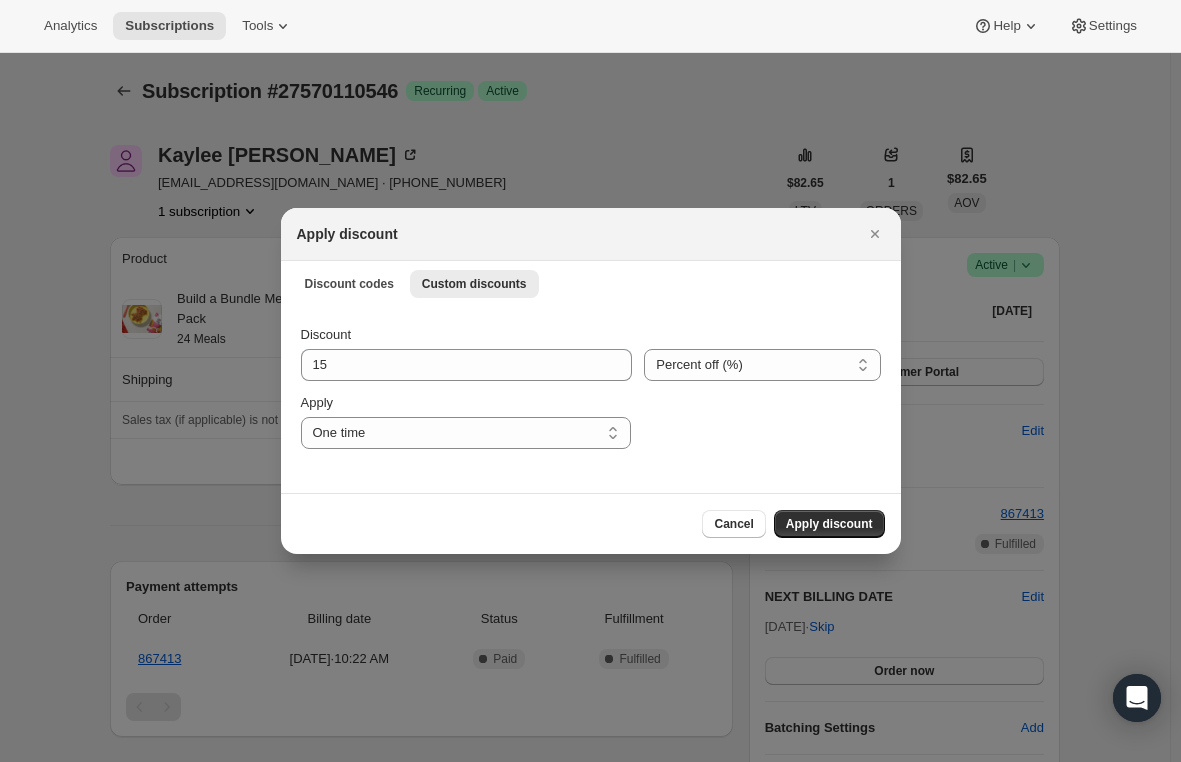 click on "Cancel Apply discount" at bounding box center [591, 524] 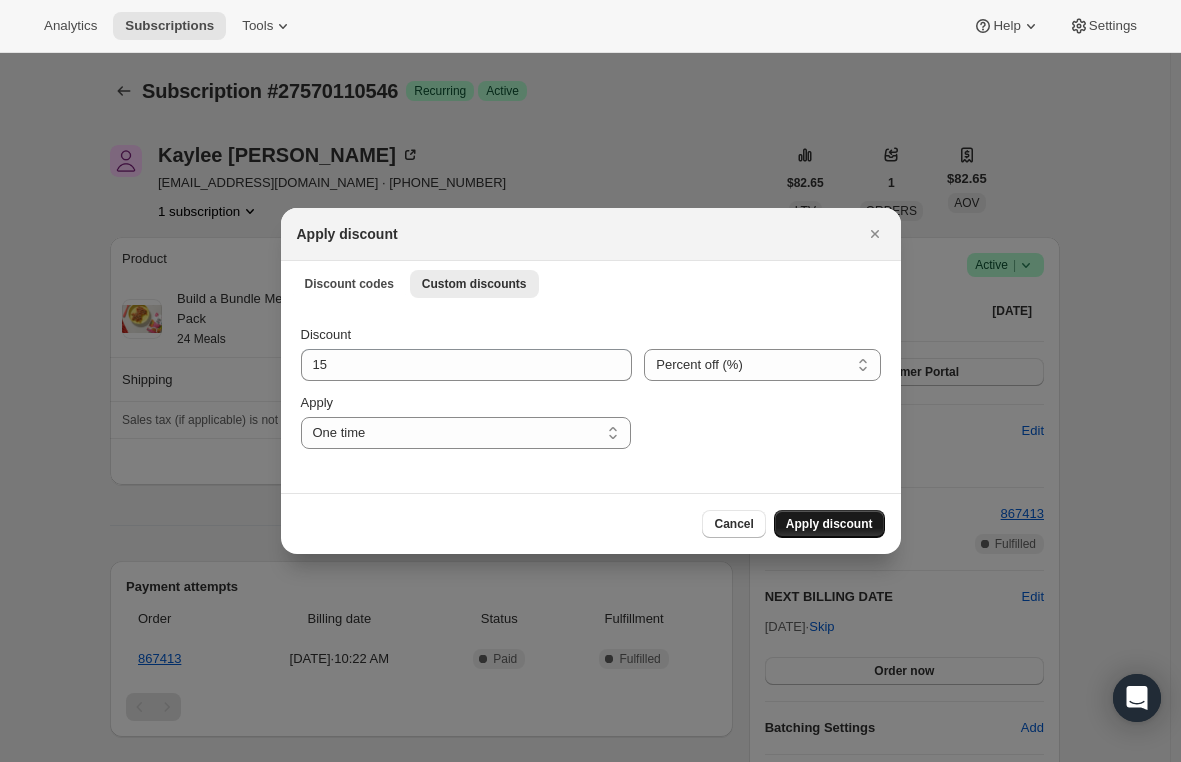 click on "Apply discount" at bounding box center [829, 524] 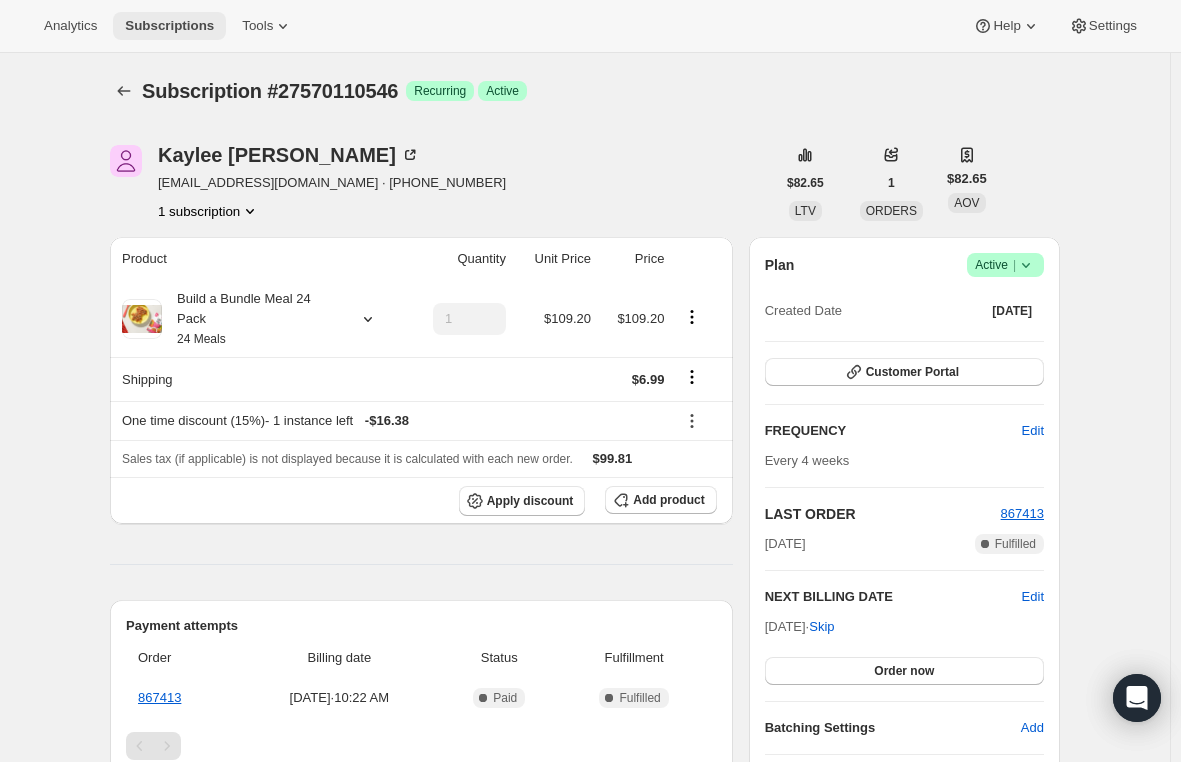 click on "Subscriptions" at bounding box center [169, 26] 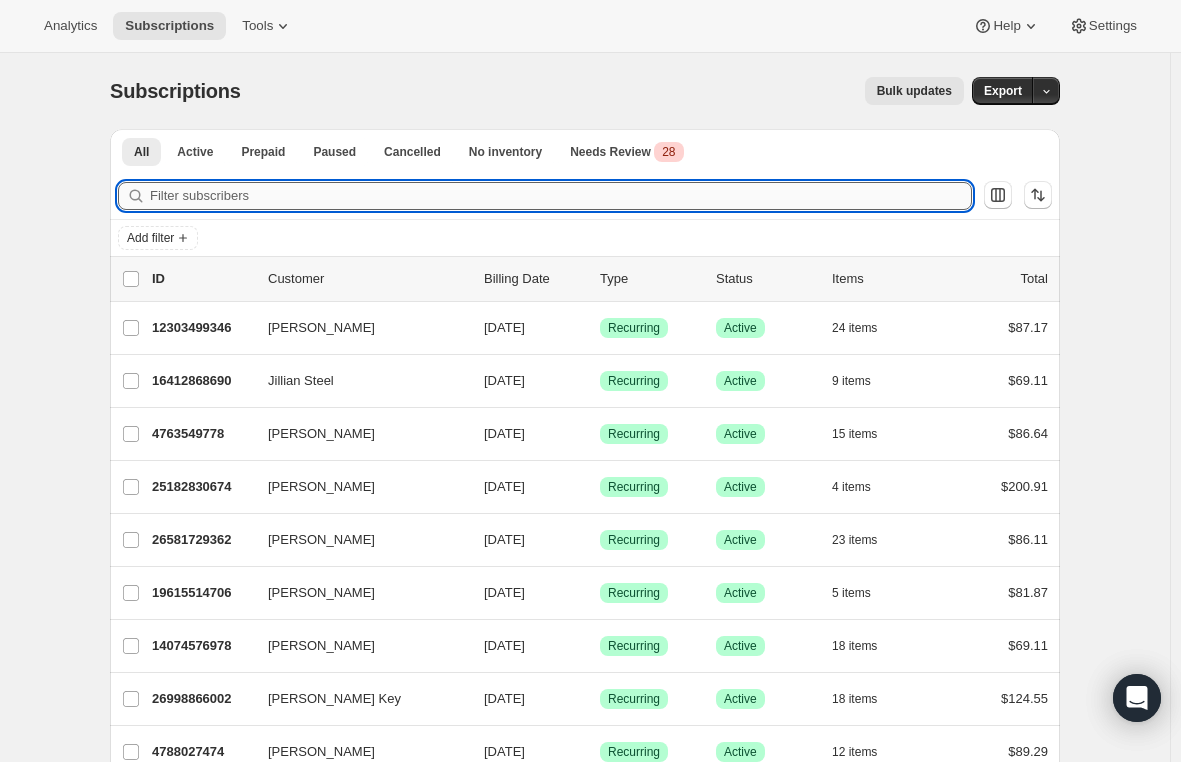 click on "Filter subscribers" at bounding box center (561, 196) 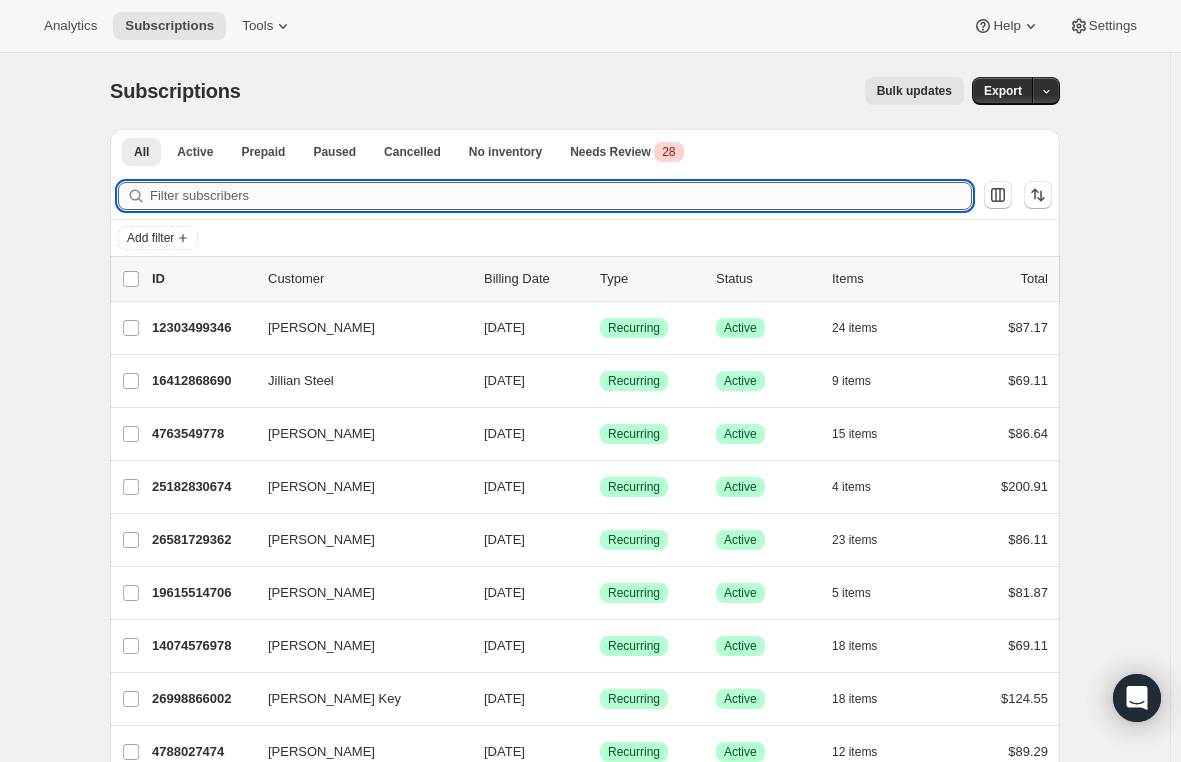 paste on "[EMAIL_ADDRESS][DOMAIN_NAME]" 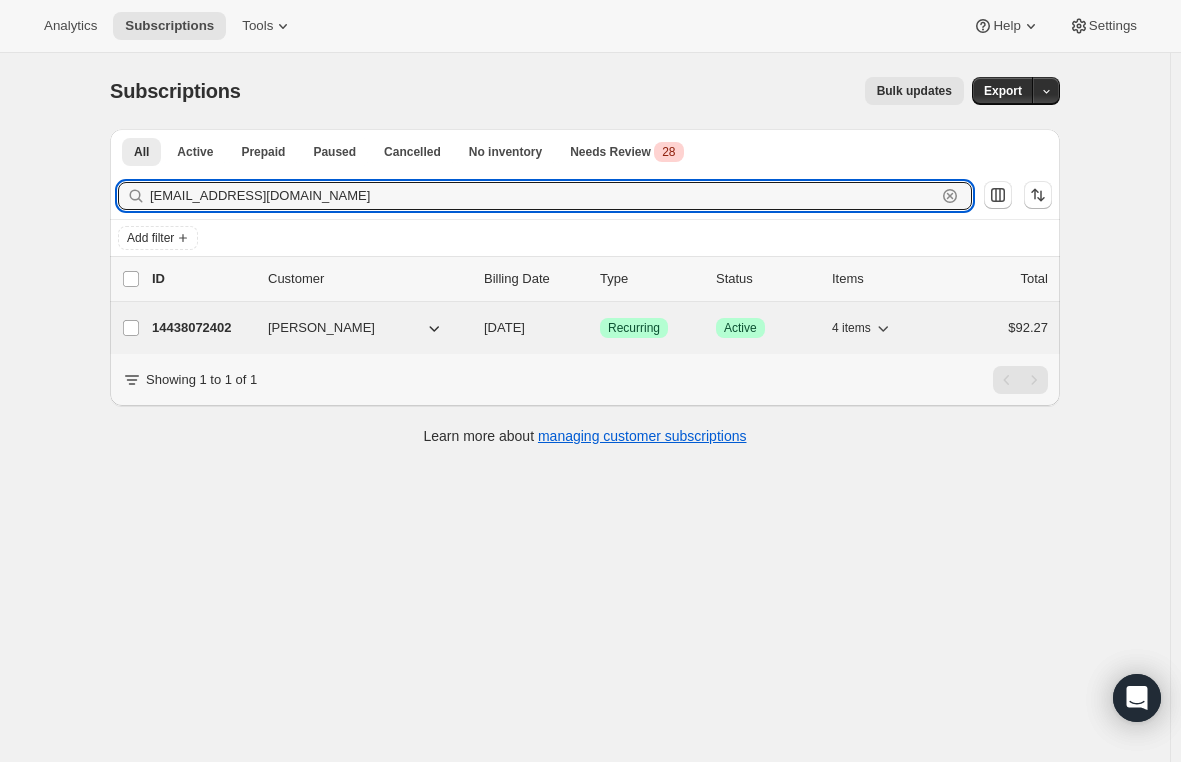 type on "[EMAIL_ADDRESS][DOMAIN_NAME]" 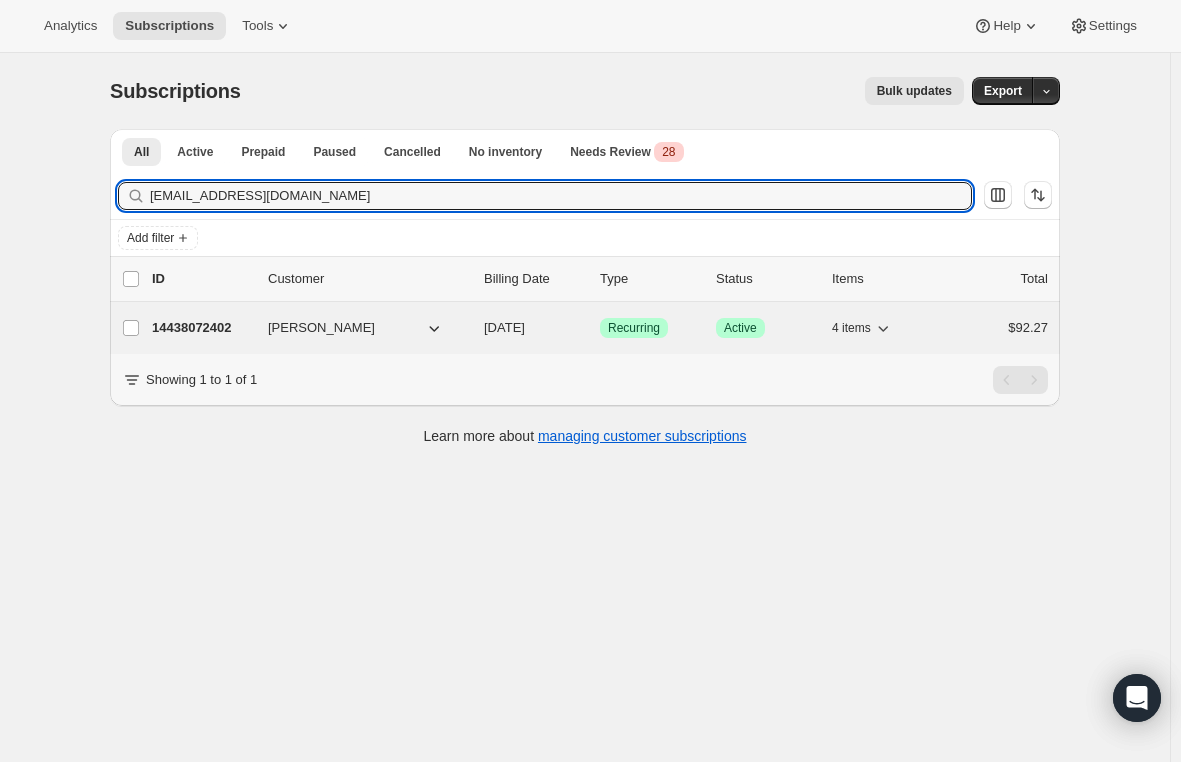 click on "14438072402" at bounding box center (202, 328) 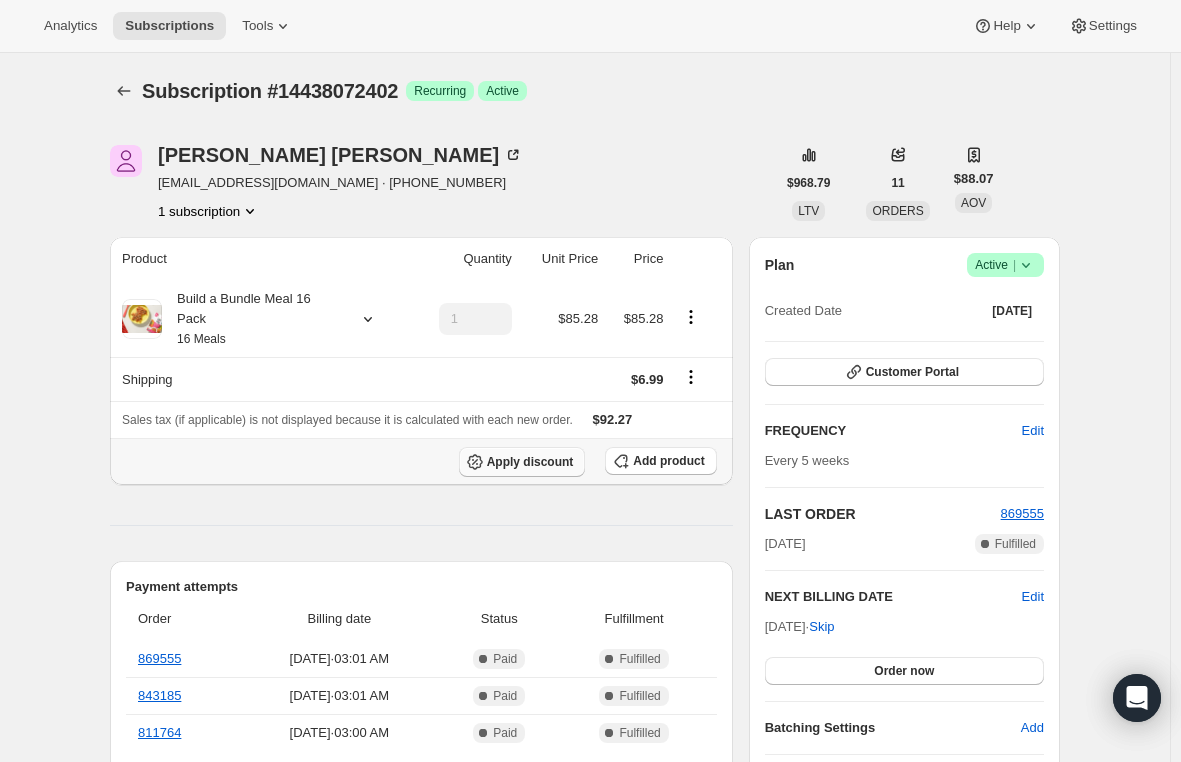 click on "Apply discount" at bounding box center [530, 462] 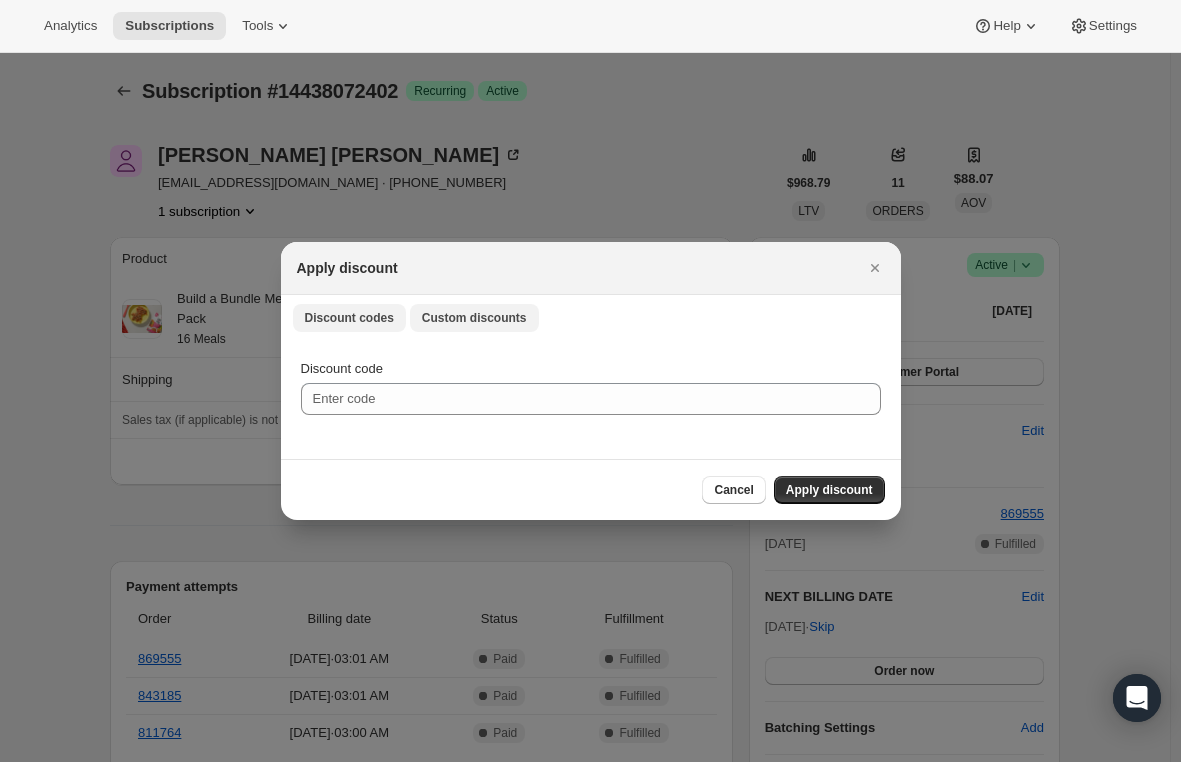 click on "Custom discounts" at bounding box center [474, 318] 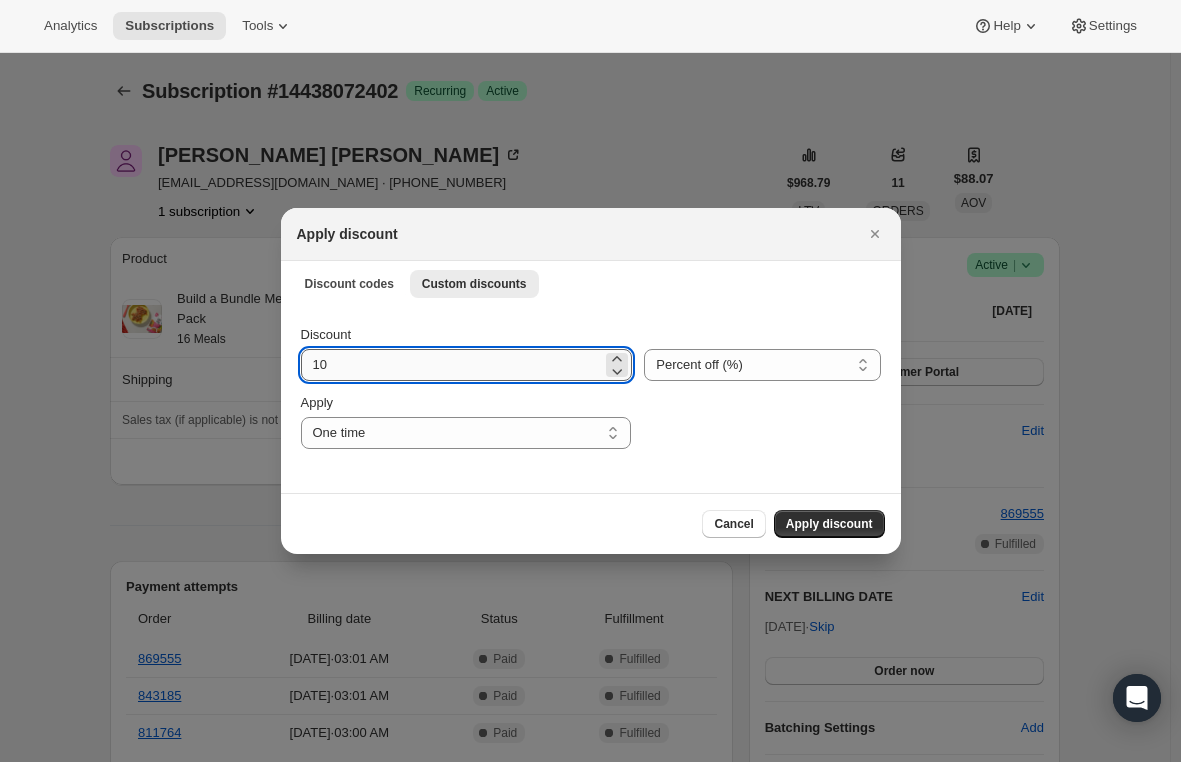 click on "10" at bounding box center (452, 365) 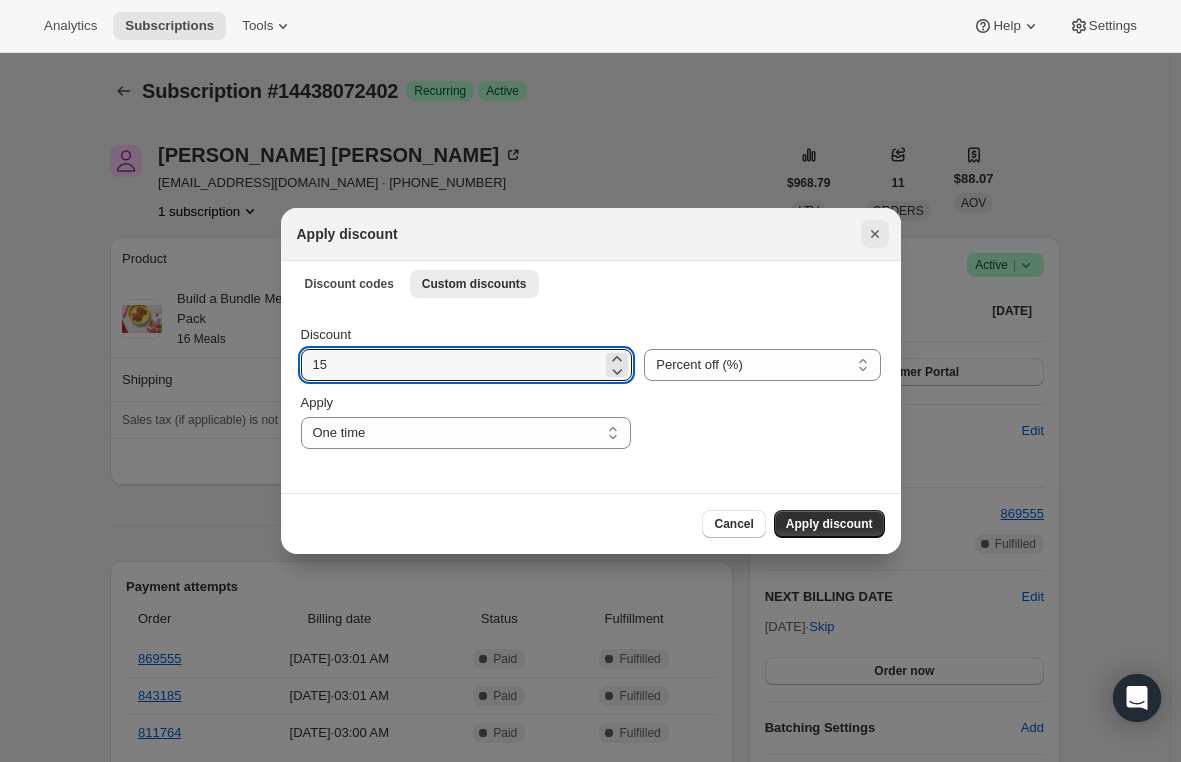type on "15" 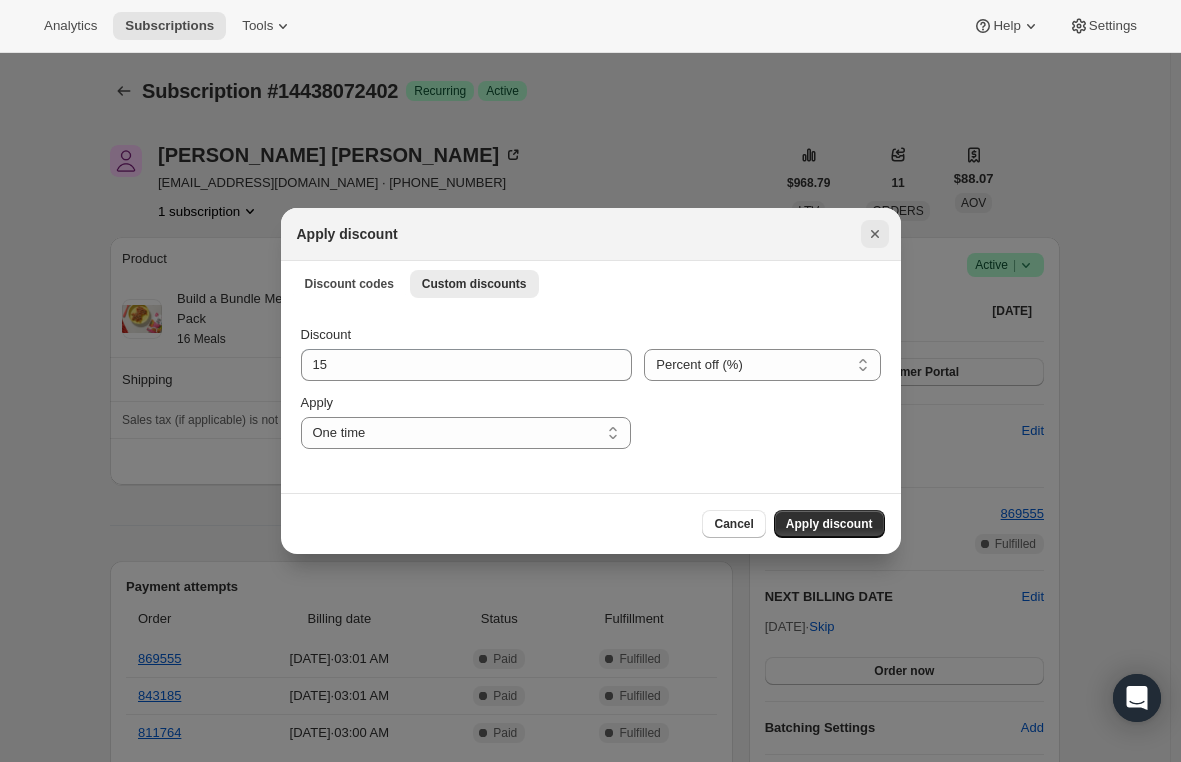 click 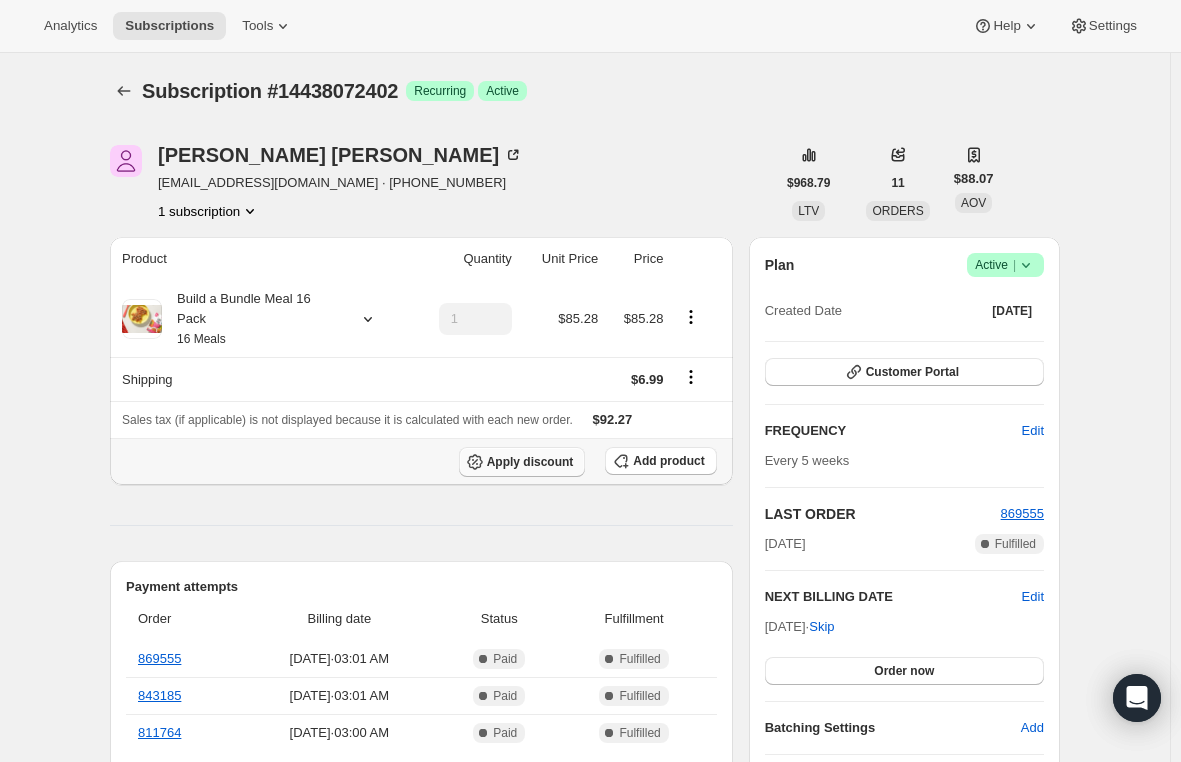 click on "Apply discount" at bounding box center [530, 462] 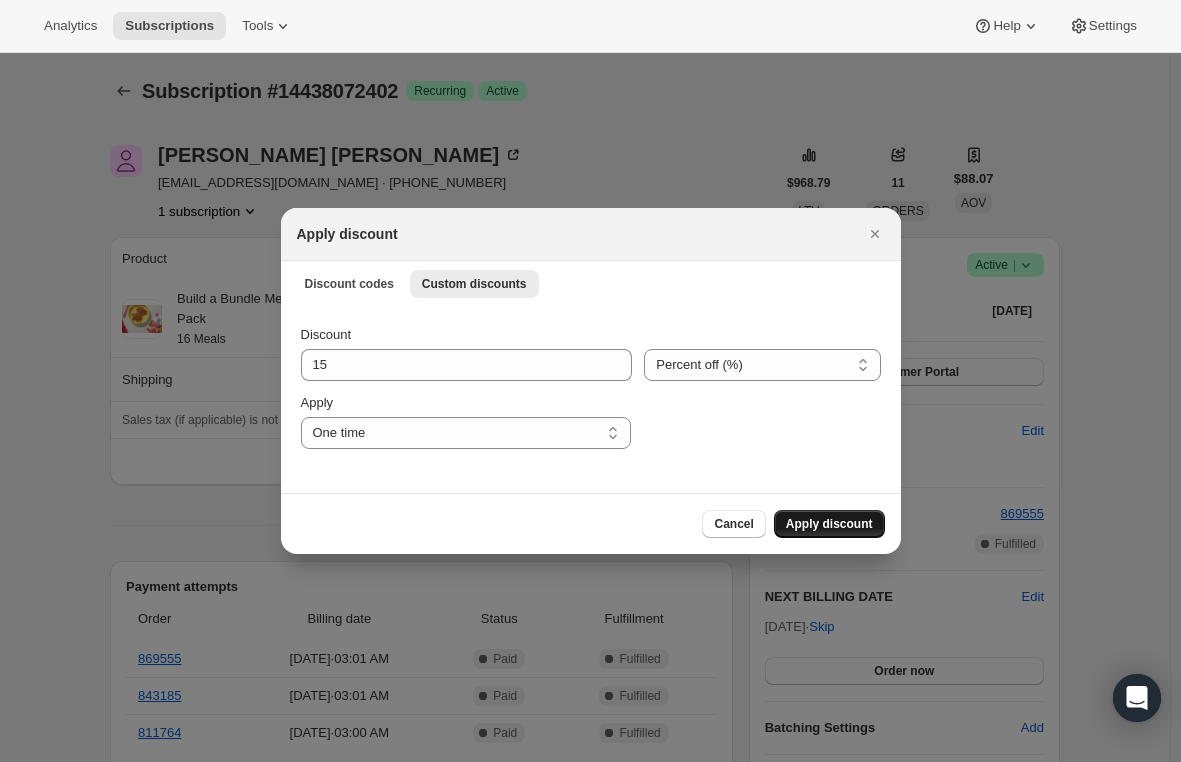 click on "Apply discount" at bounding box center (829, 524) 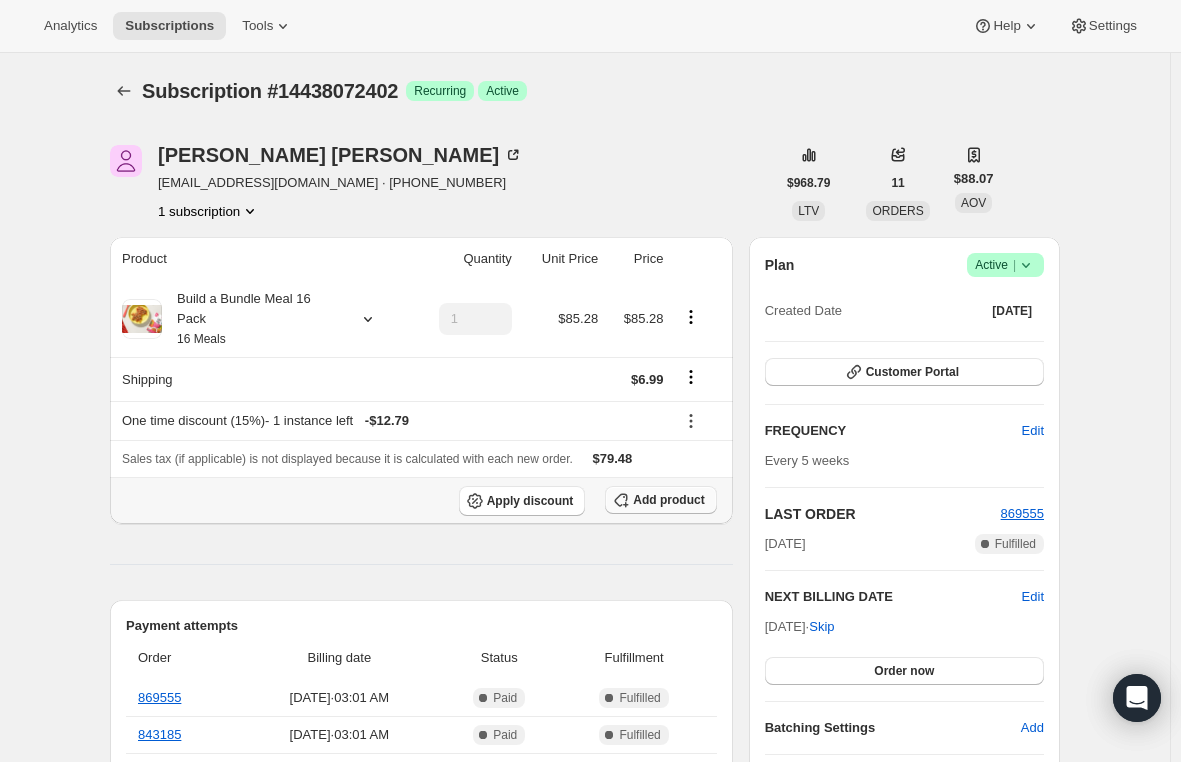 click on "Add product" at bounding box center (660, 500) 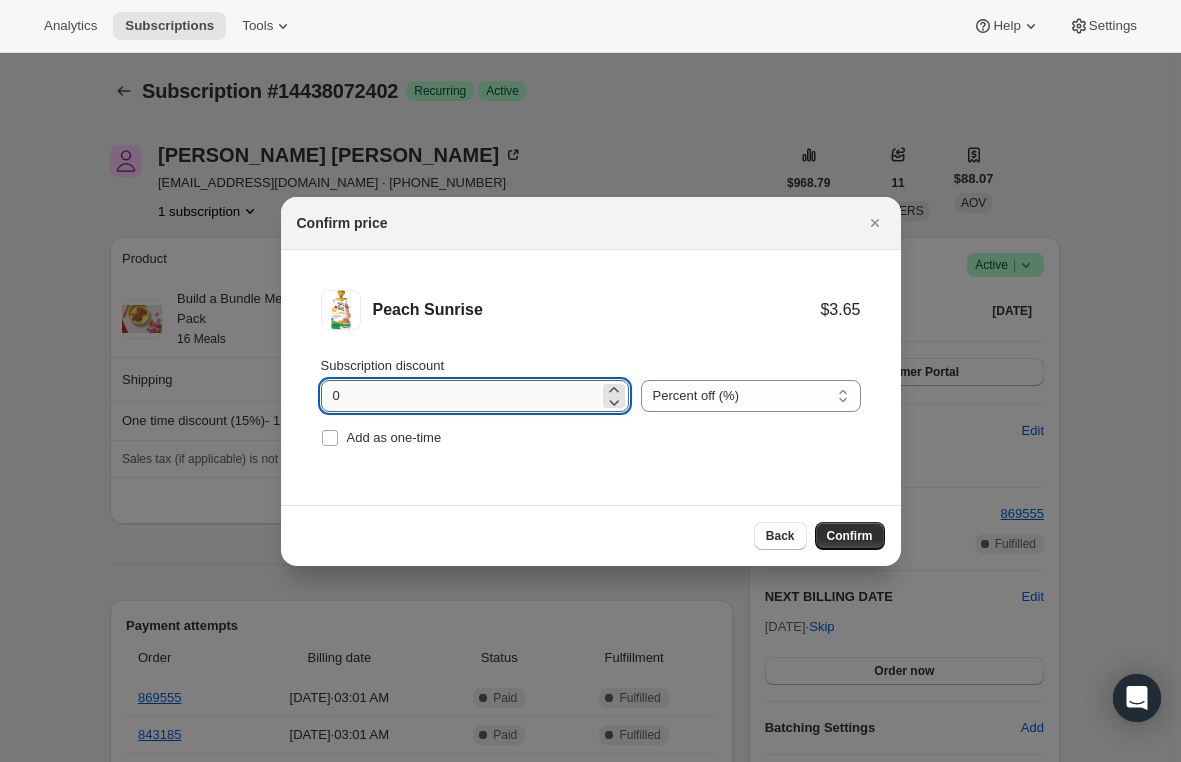 click on "0" at bounding box center [460, 396] 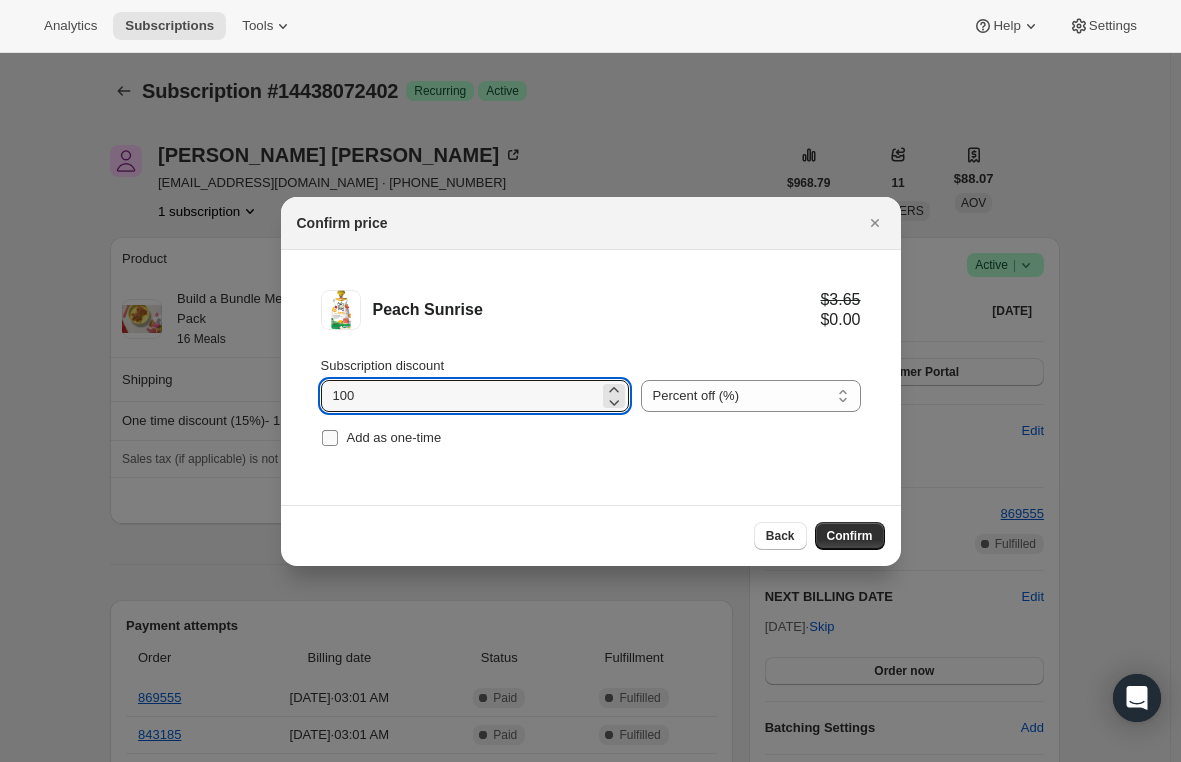type on "100" 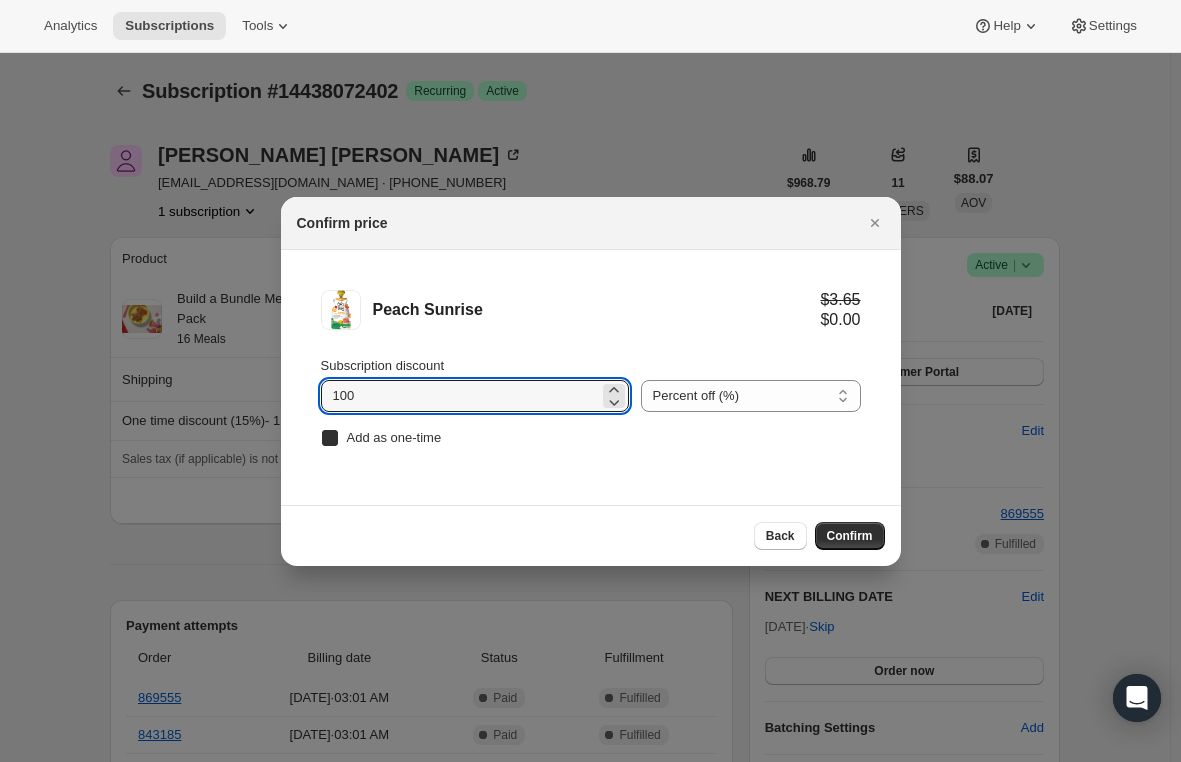 checkbox on "true" 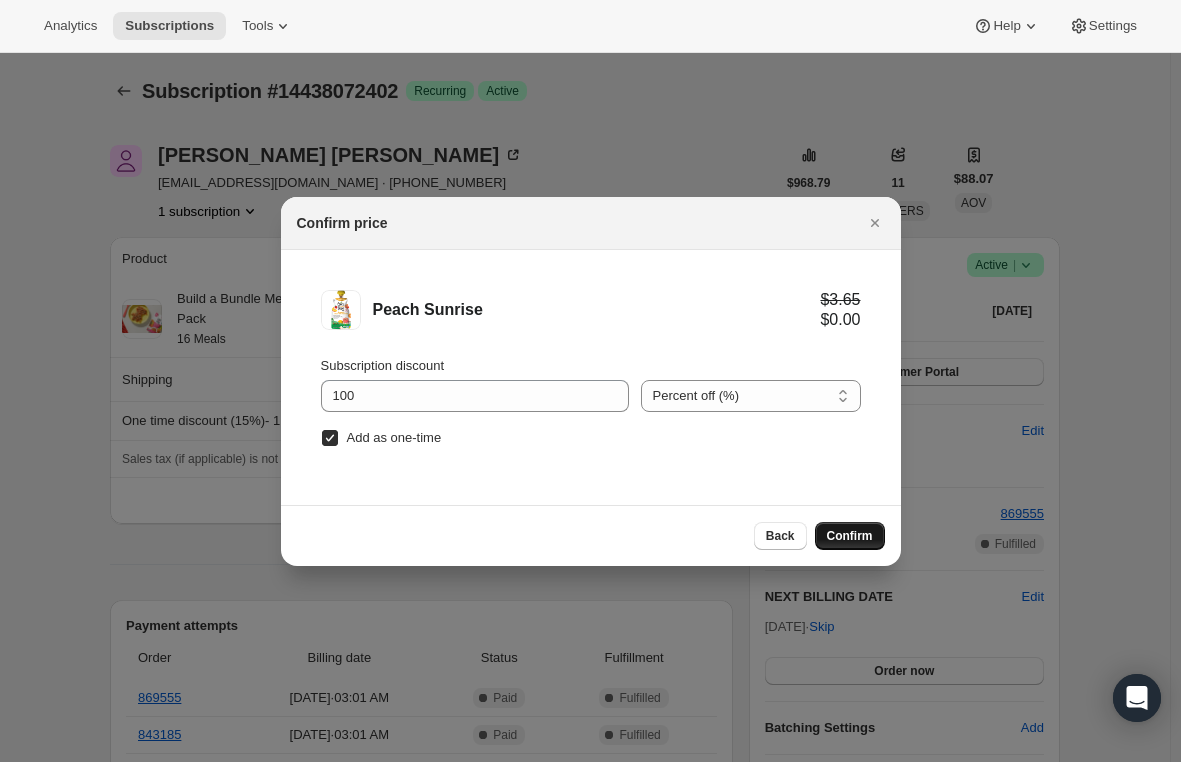 click on "Confirm" at bounding box center [850, 536] 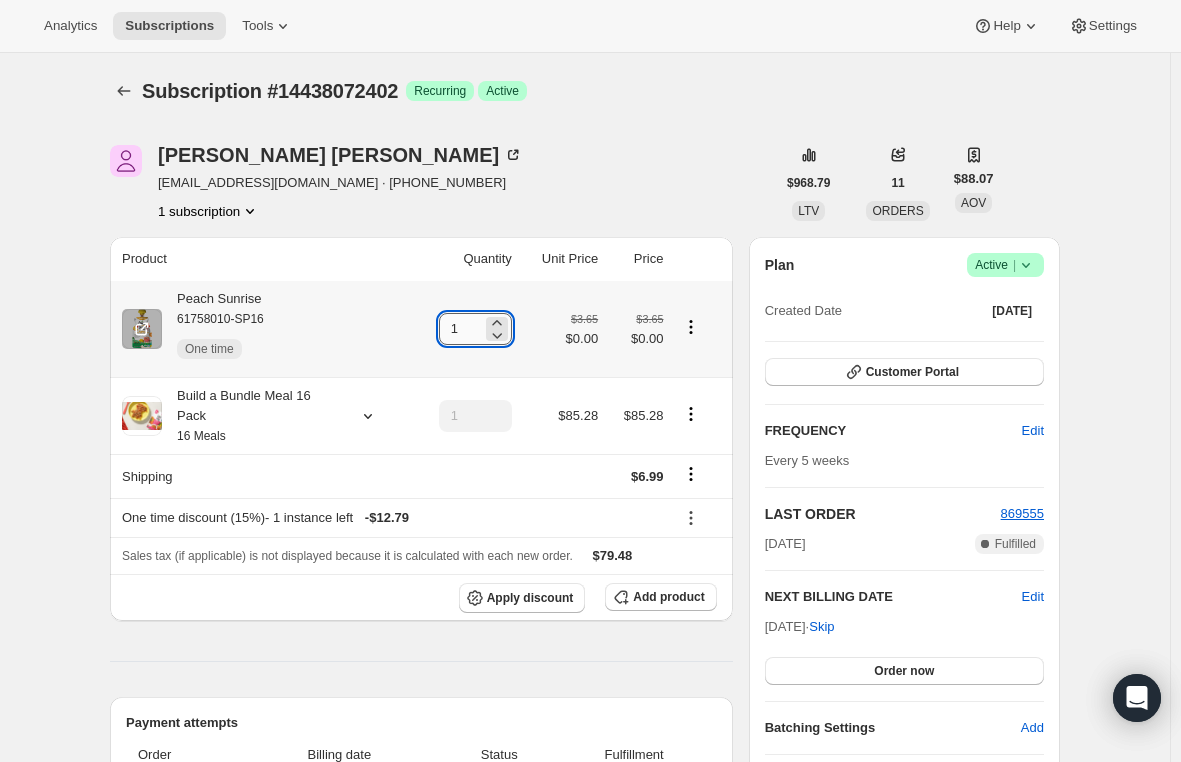click on "1" at bounding box center [460, 329] 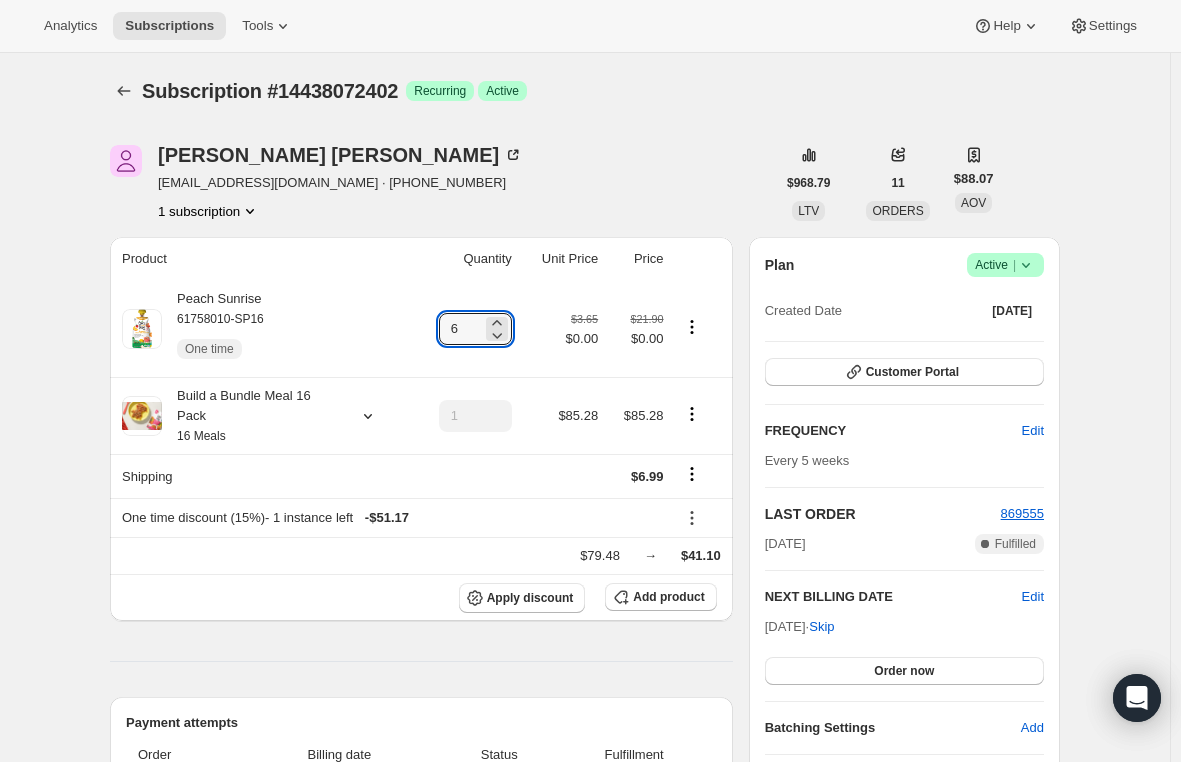 type on "6" 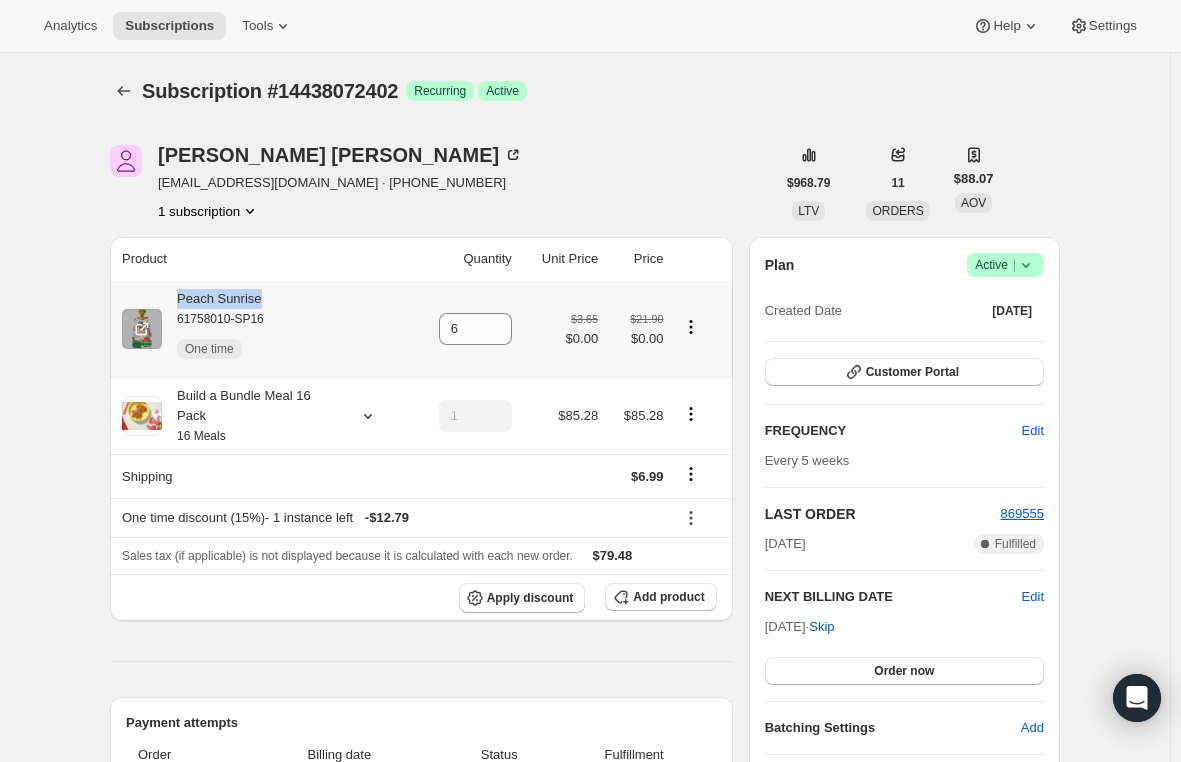 drag, startPoint x: 274, startPoint y: 297, endPoint x: 177, endPoint y: 296, distance: 97.00516 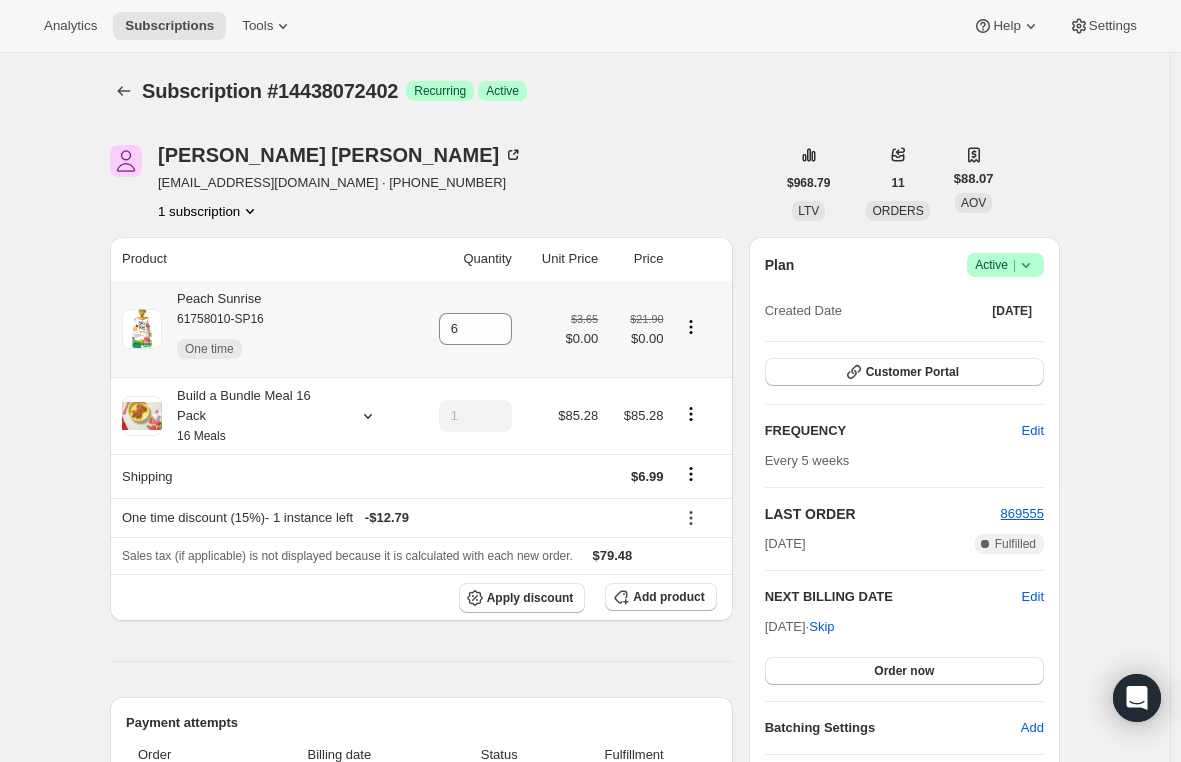drag, startPoint x: 212, startPoint y: 309, endPoint x: 85, endPoint y: 285, distance: 129.24782 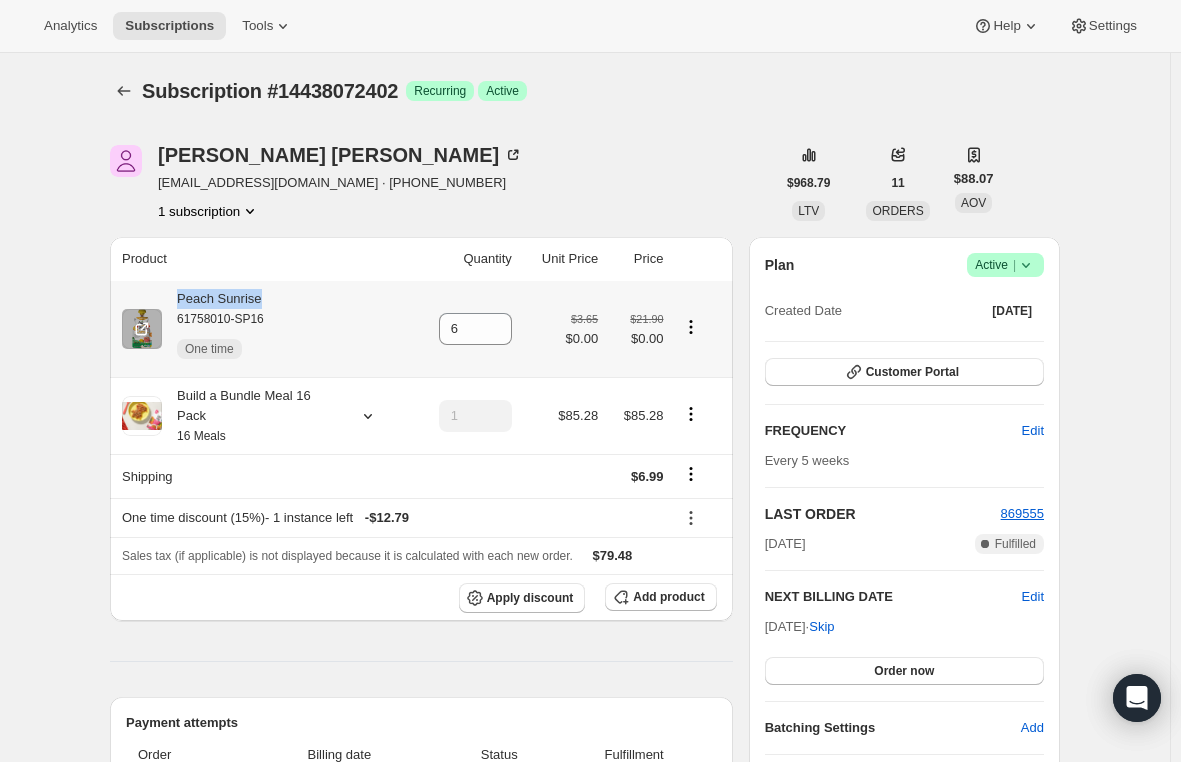 drag, startPoint x: 267, startPoint y: 306, endPoint x: 182, endPoint y: 304, distance: 85.02353 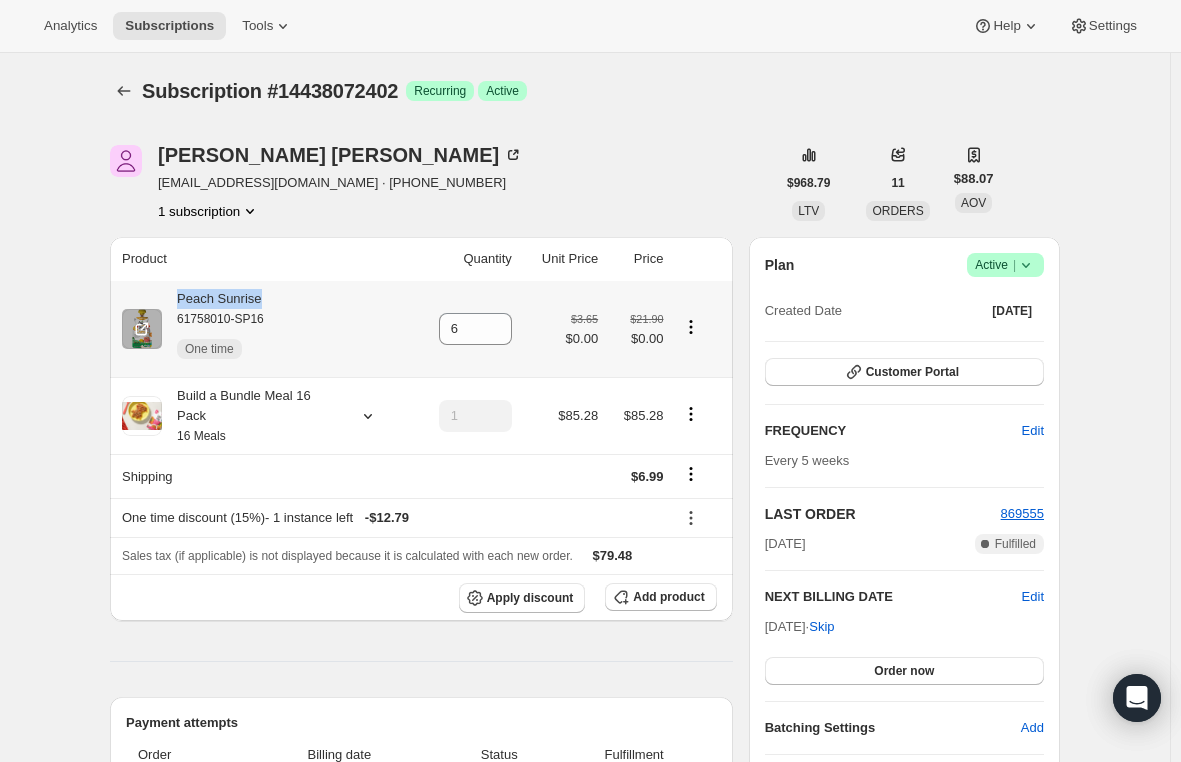 copy on "Peach Sunrise" 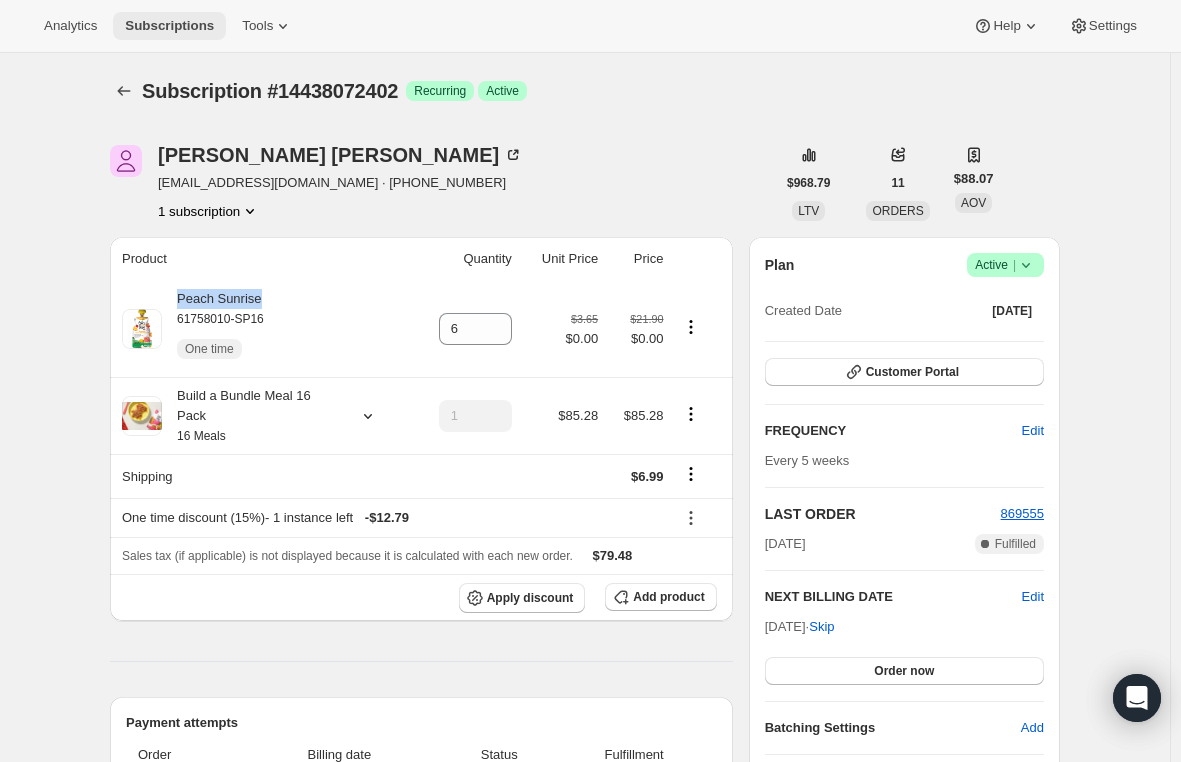 click on "Subscriptions" at bounding box center [169, 26] 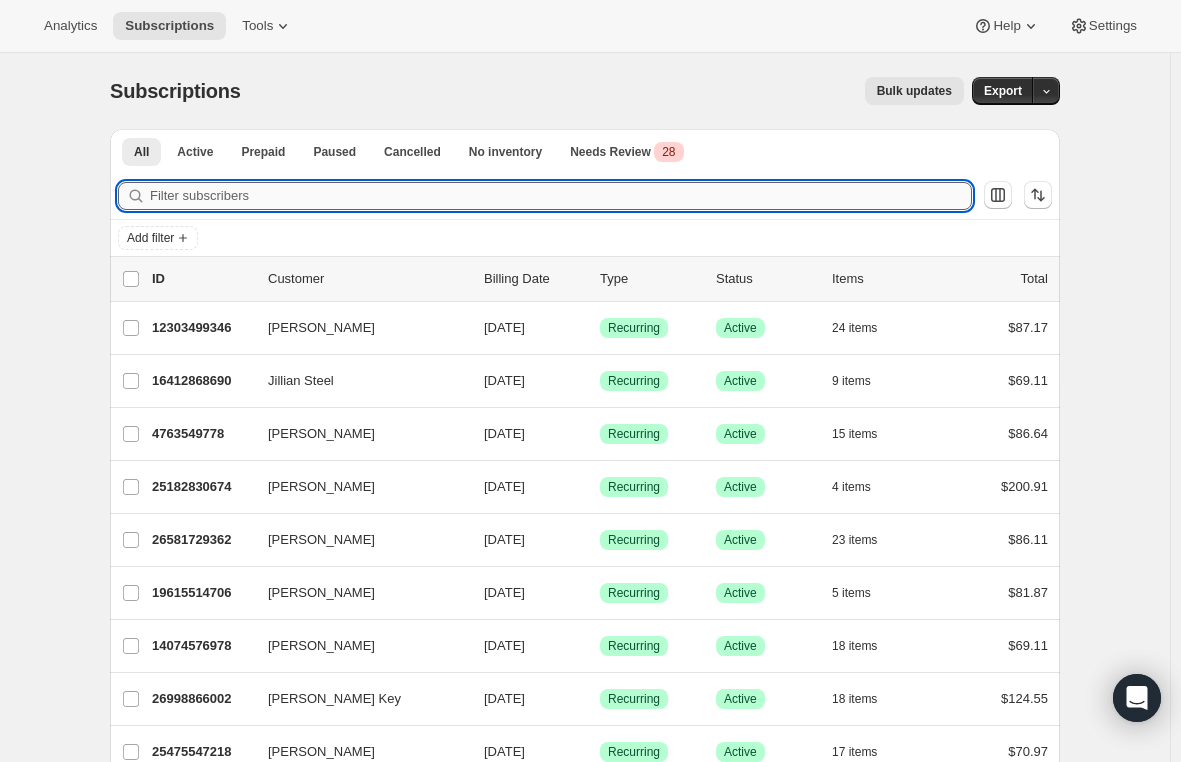 click on "Filter subscribers" at bounding box center [561, 196] 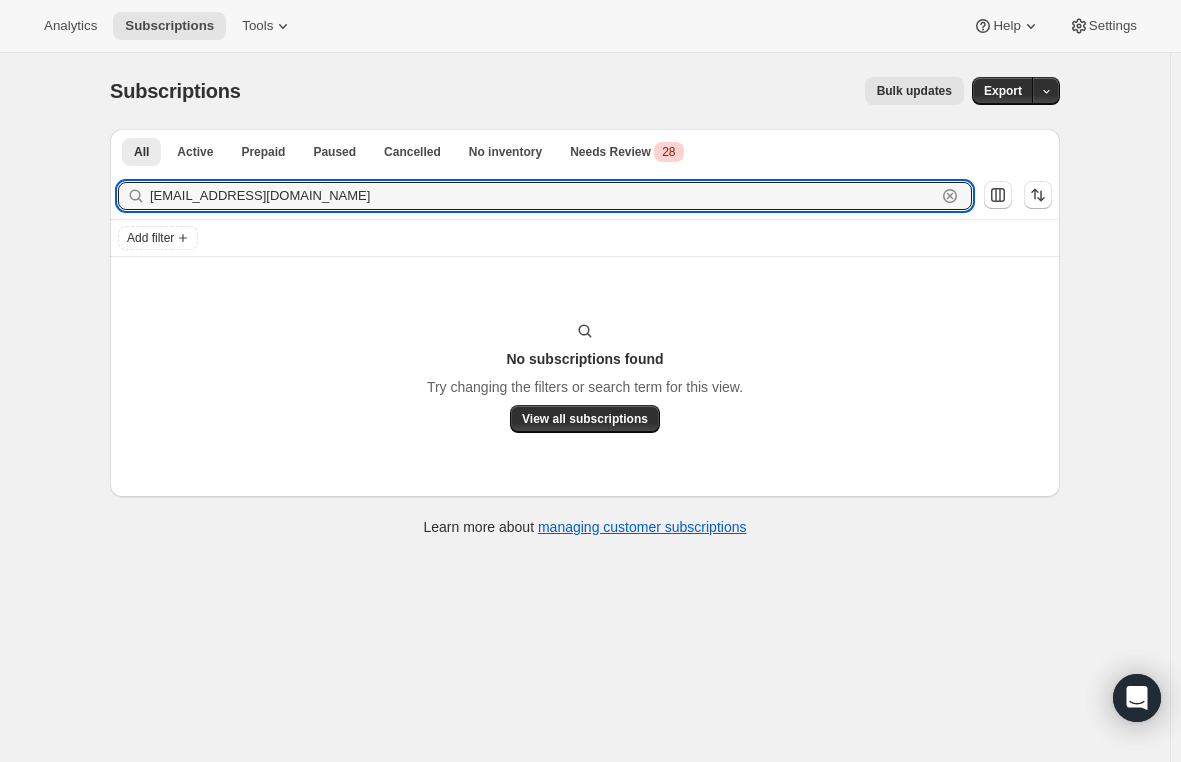 type on "[EMAIL_ADDRESS][DOMAIN_NAME]" 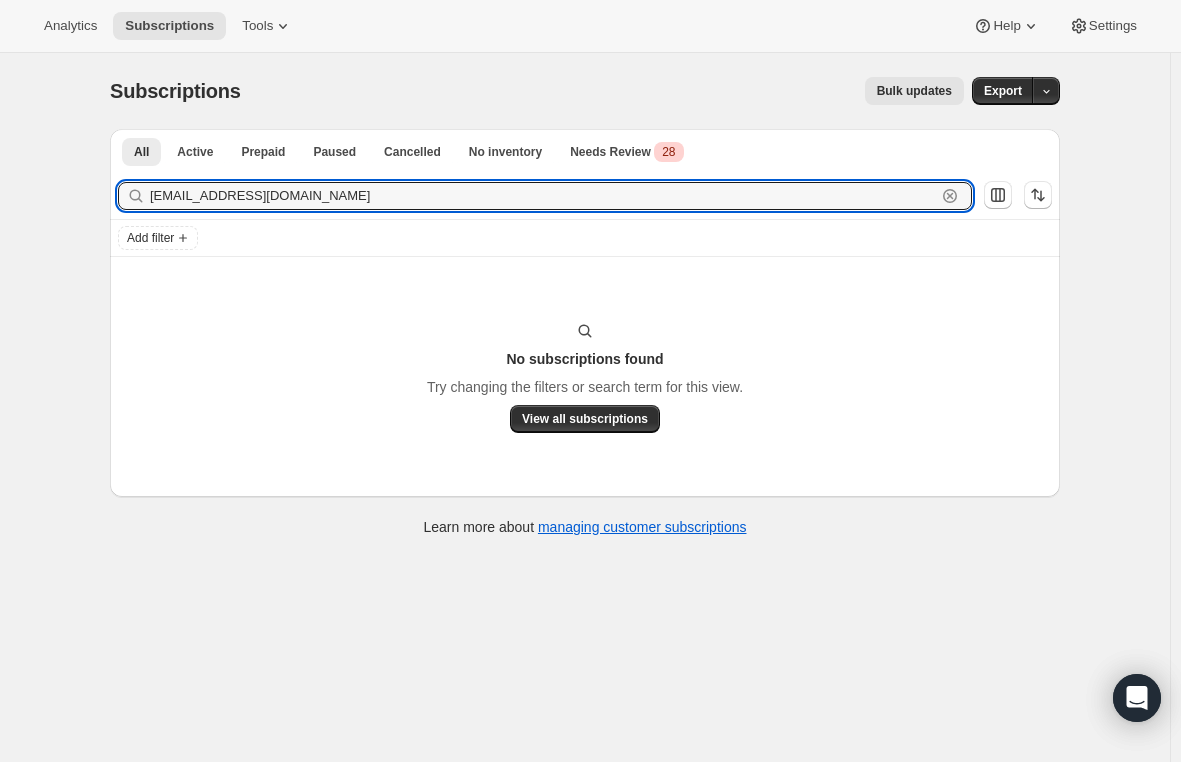 drag, startPoint x: 312, startPoint y: 198, endPoint x: 63, endPoint y: 201, distance: 249.01807 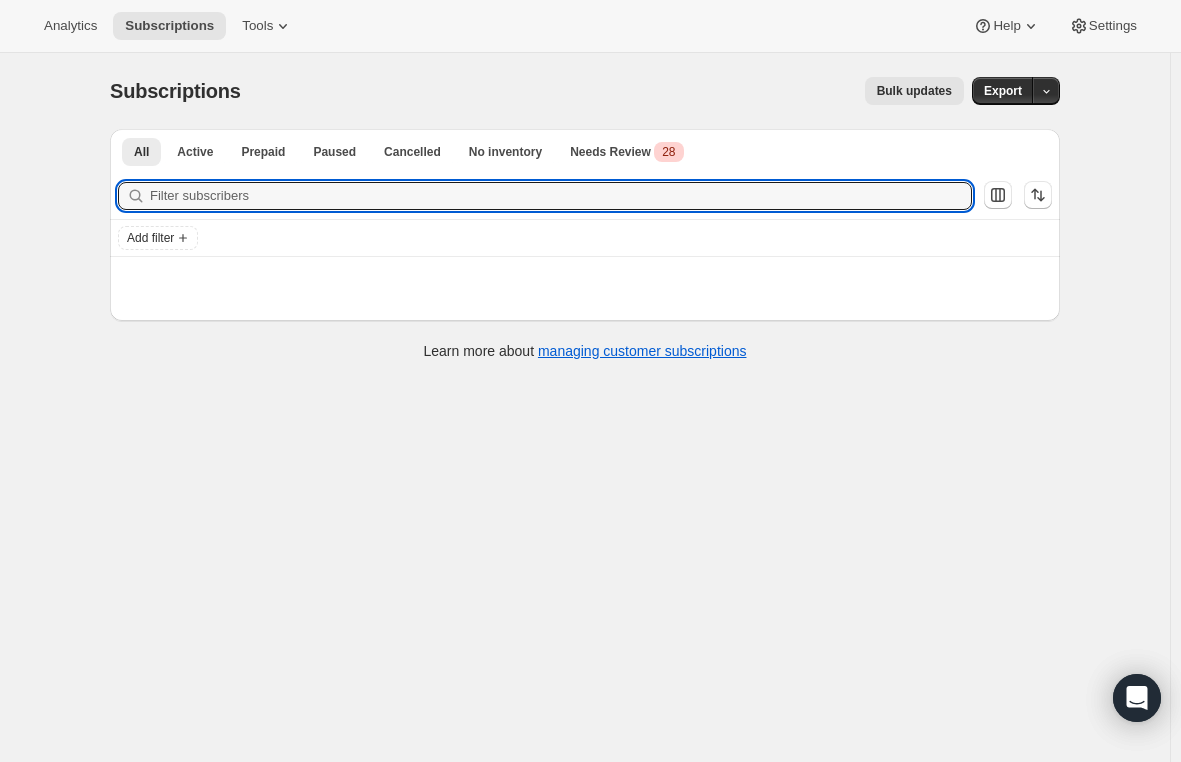 paste on "[PERSON_NAME]" 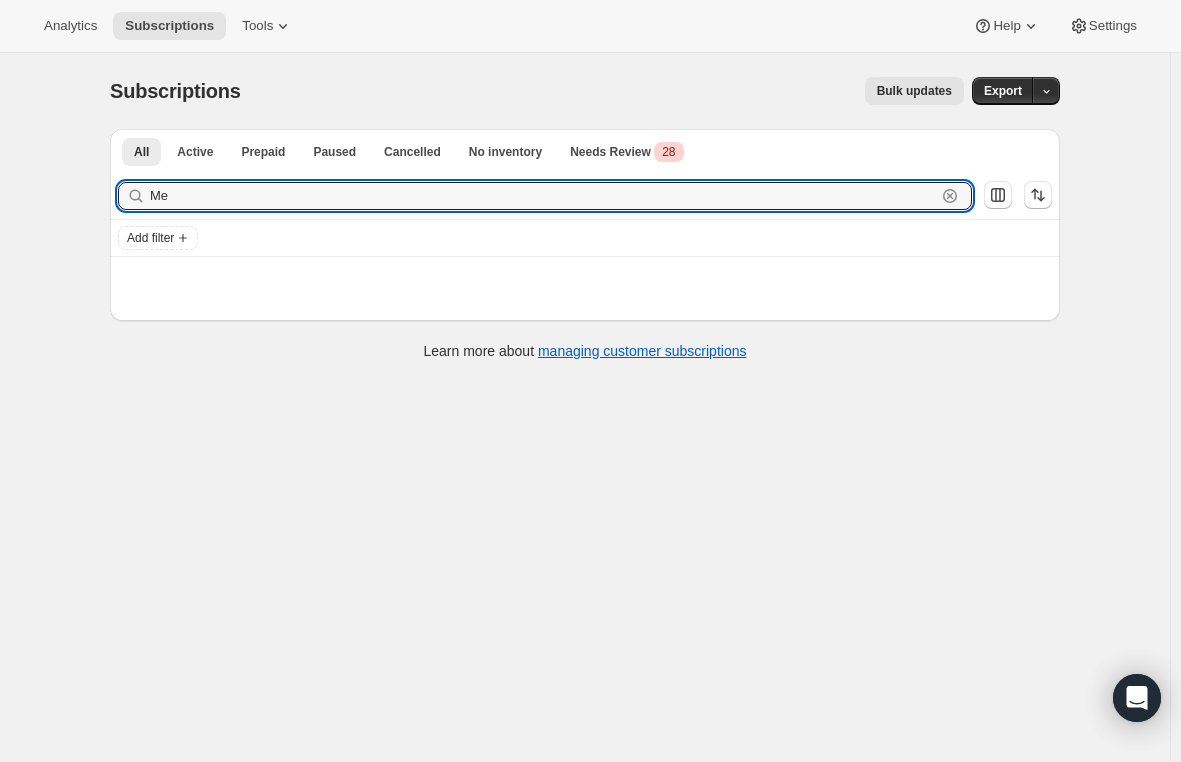 type on "M" 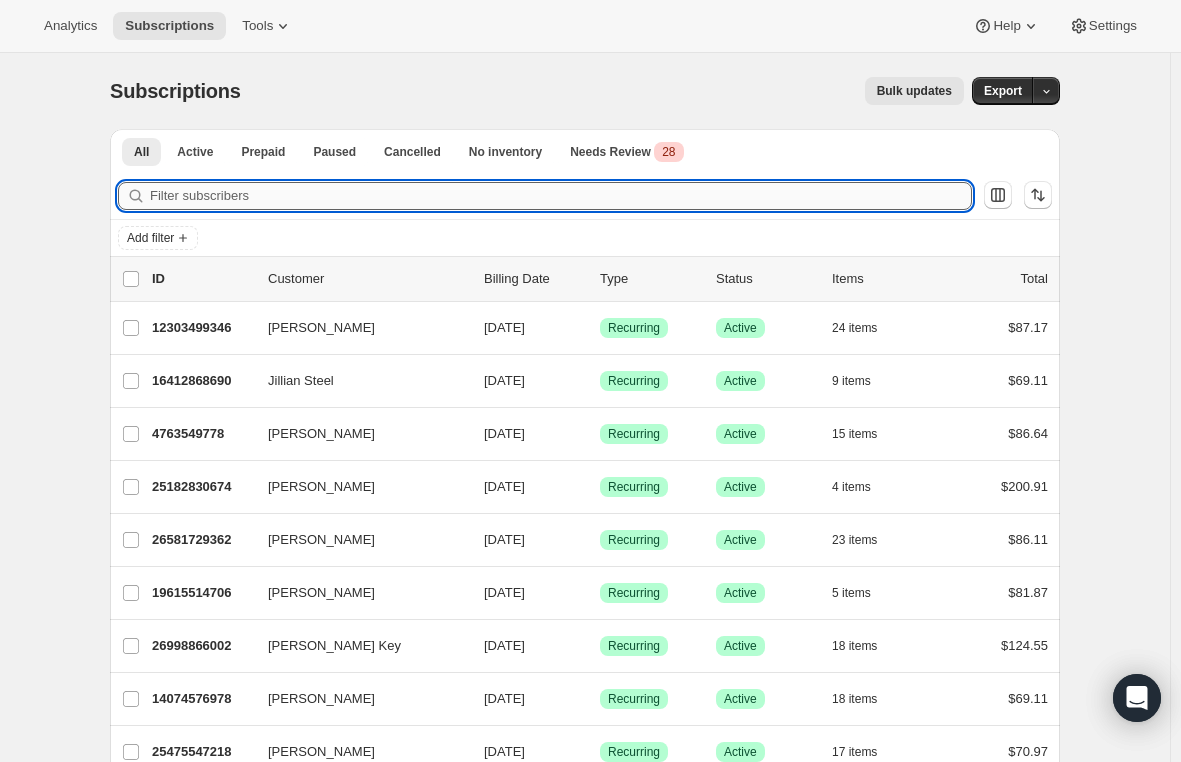 click on "Filter subscribers" at bounding box center (561, 196) 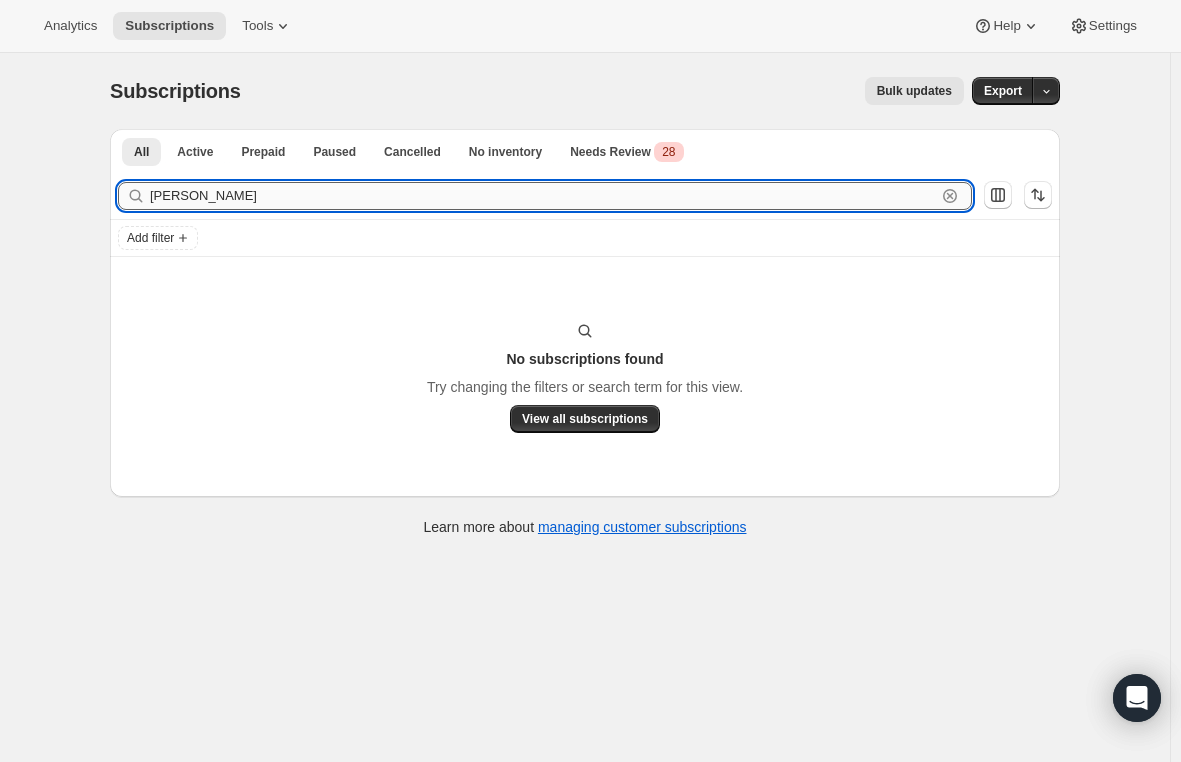 click on "[PERSON_NAME]" at bounding box center [543, 196] 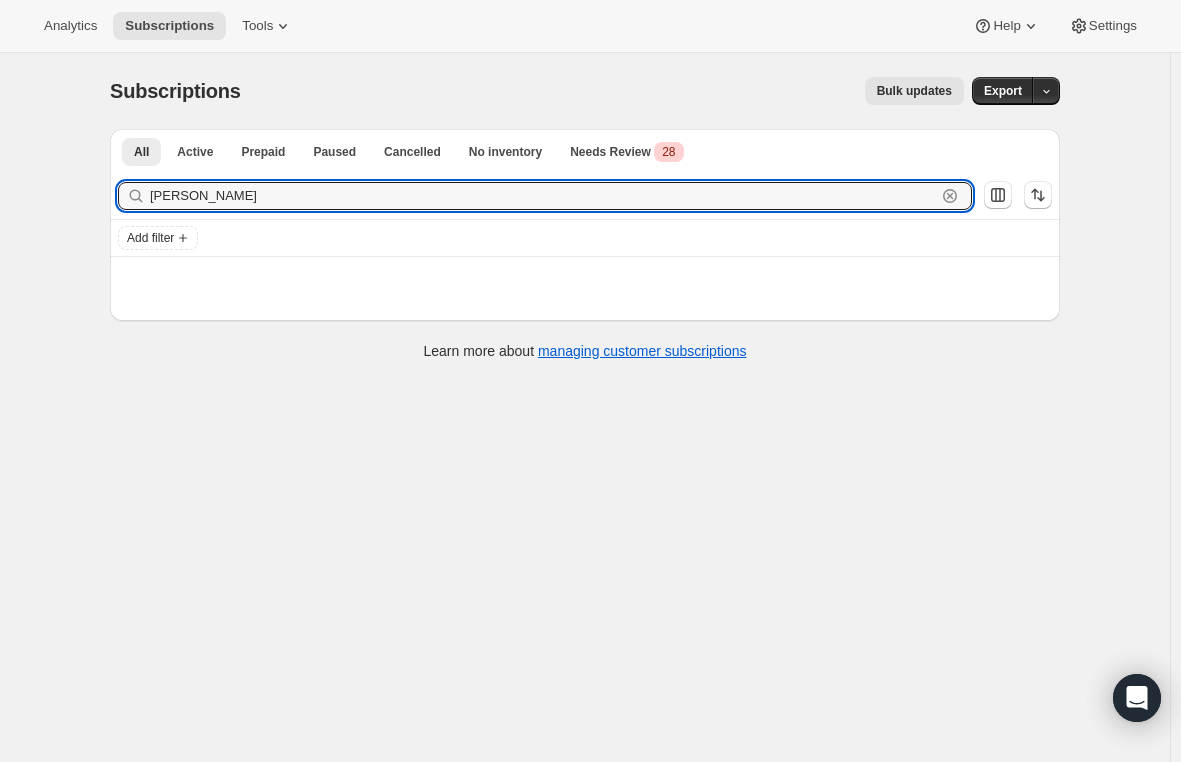 type on "[PERSON_NAME]" 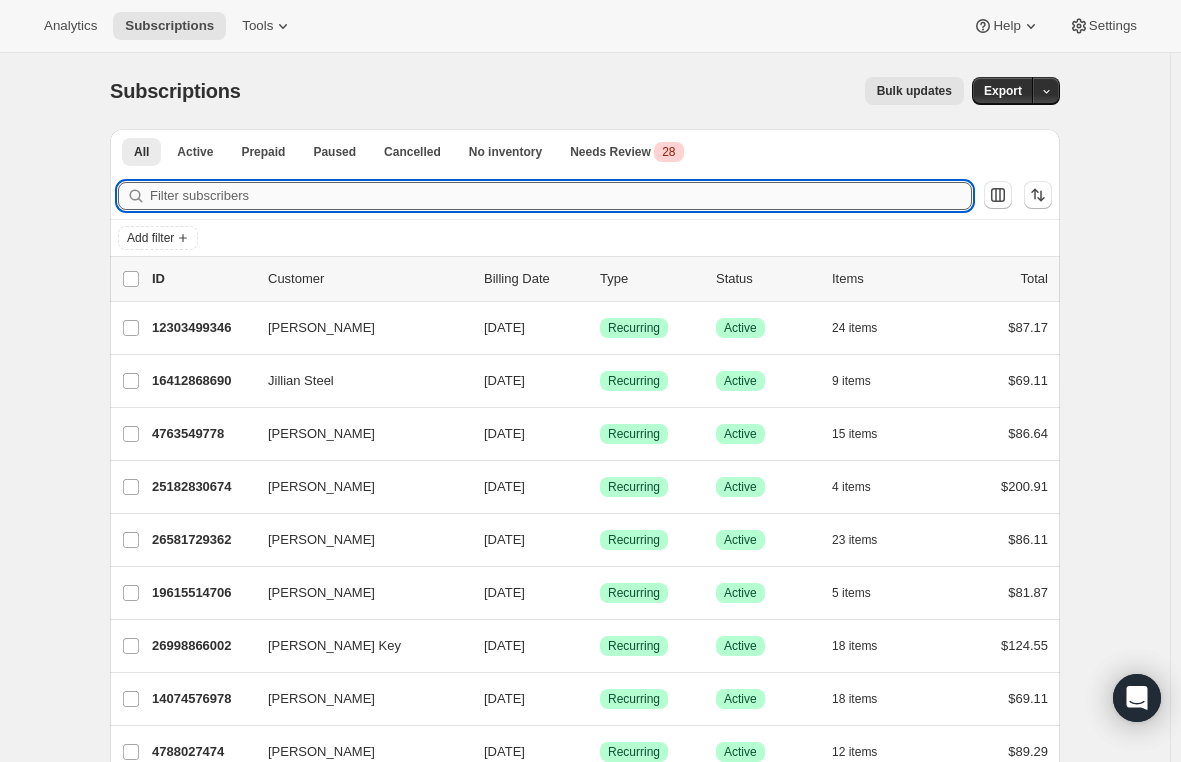 click on "Filter subscribers" at bounding box center [561, 196] 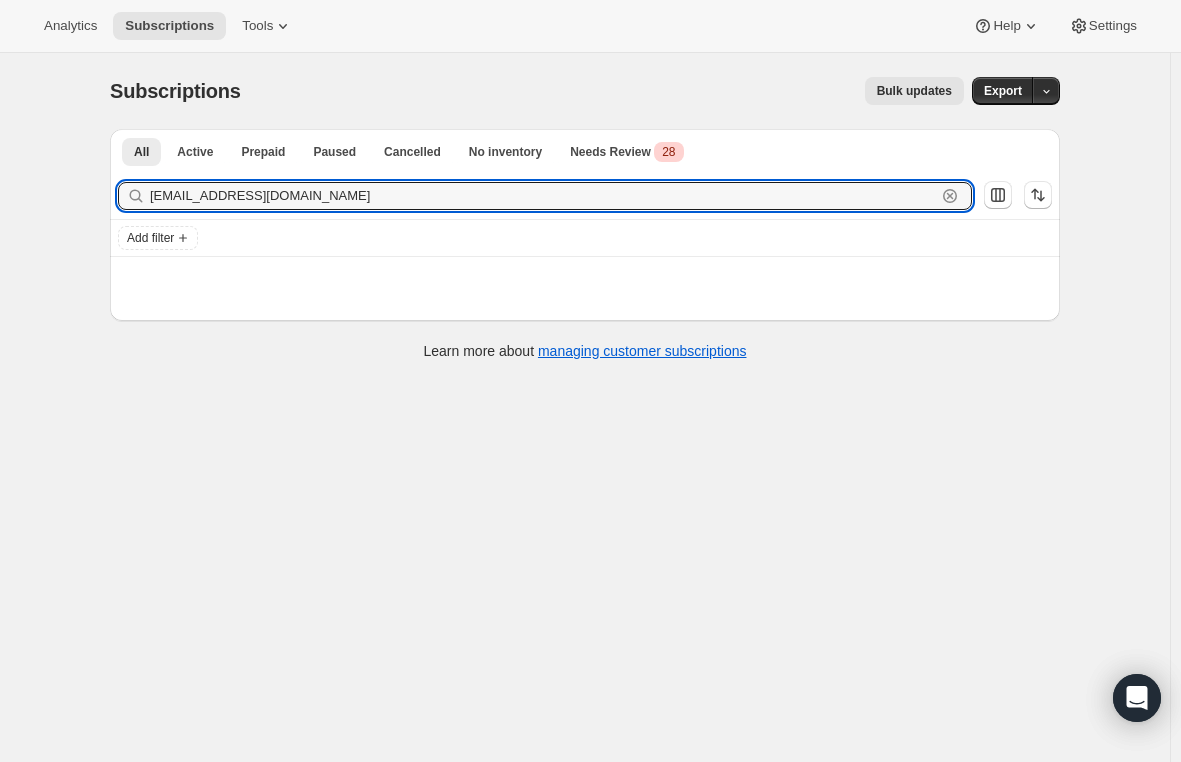 drag, startPoint x: 296, startPoint y: 201, endPoint x: -14, endPoint y: 207, distance: 310.05804 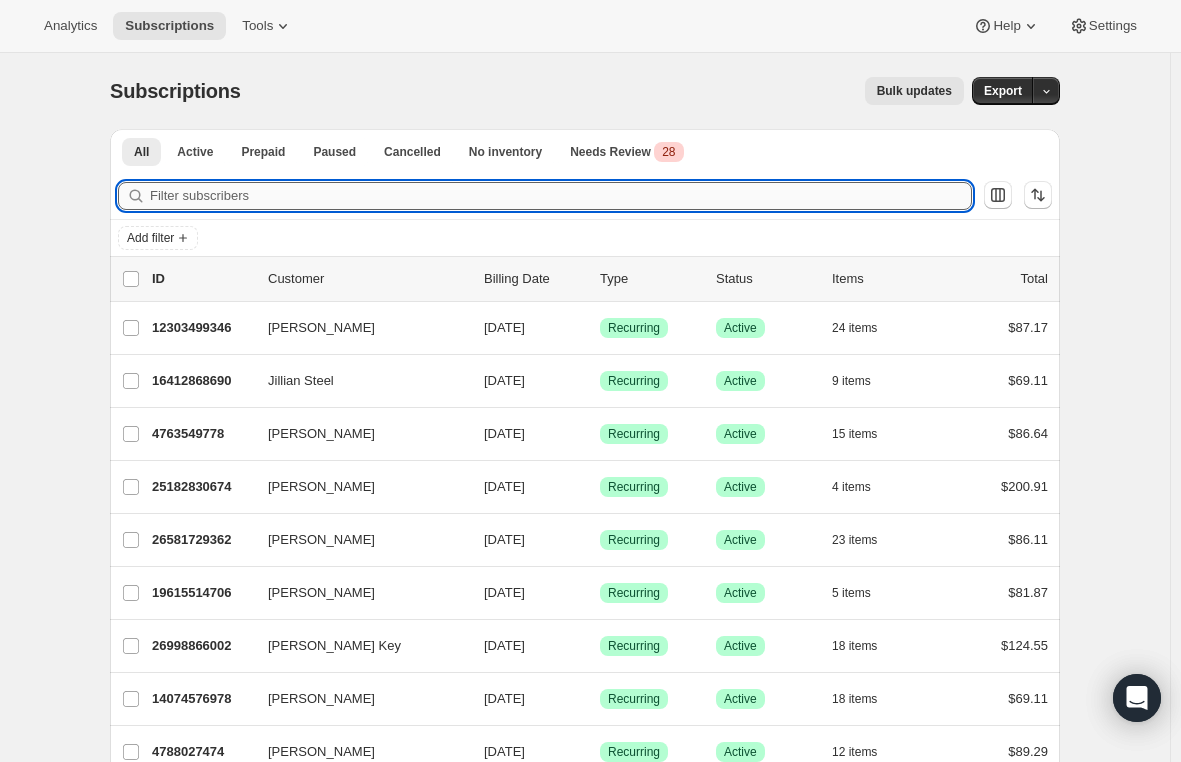 click on "Filter subscribers" at bounding box center [561, 196] 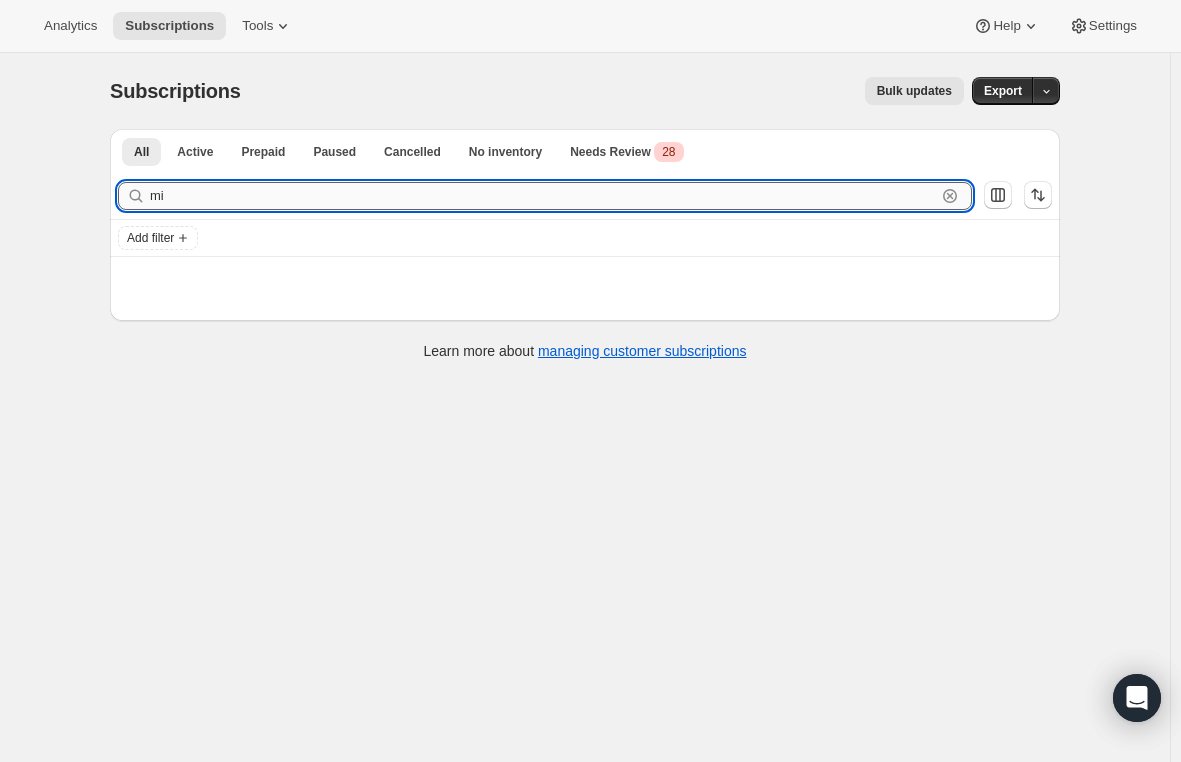type on "m" 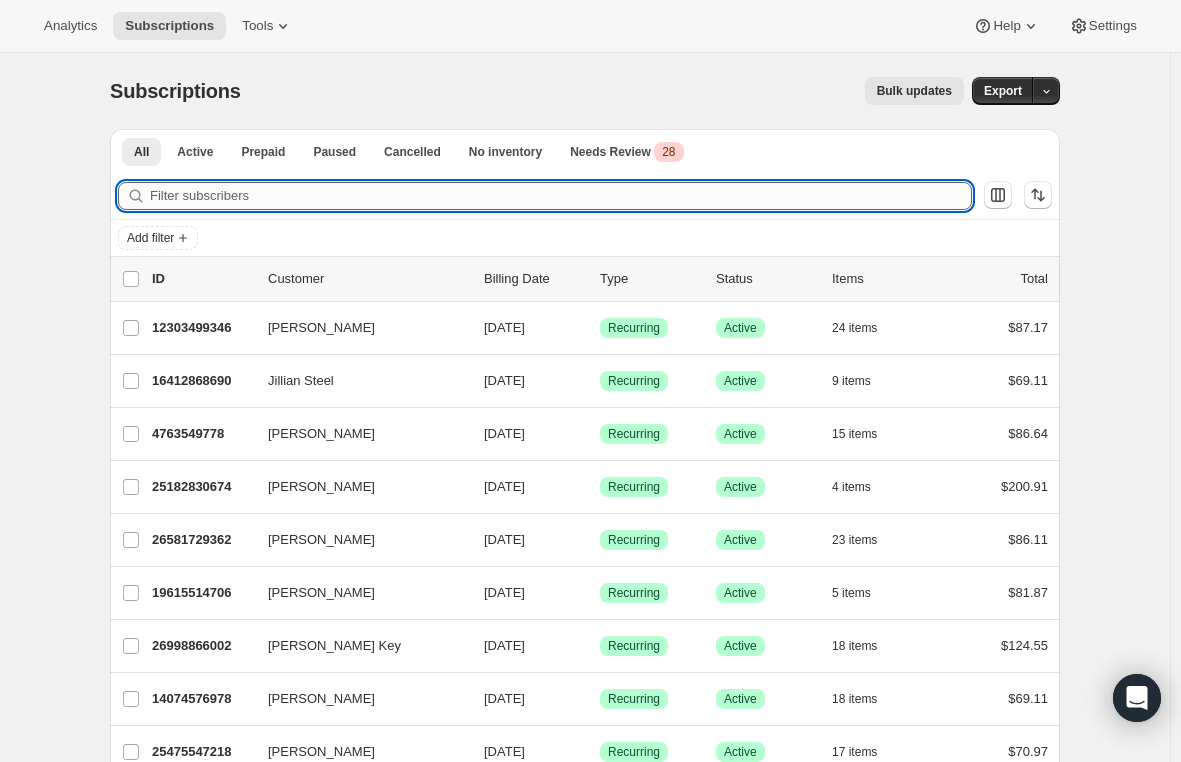 click on "Filter subscribers" at bounding box center (561, 196) 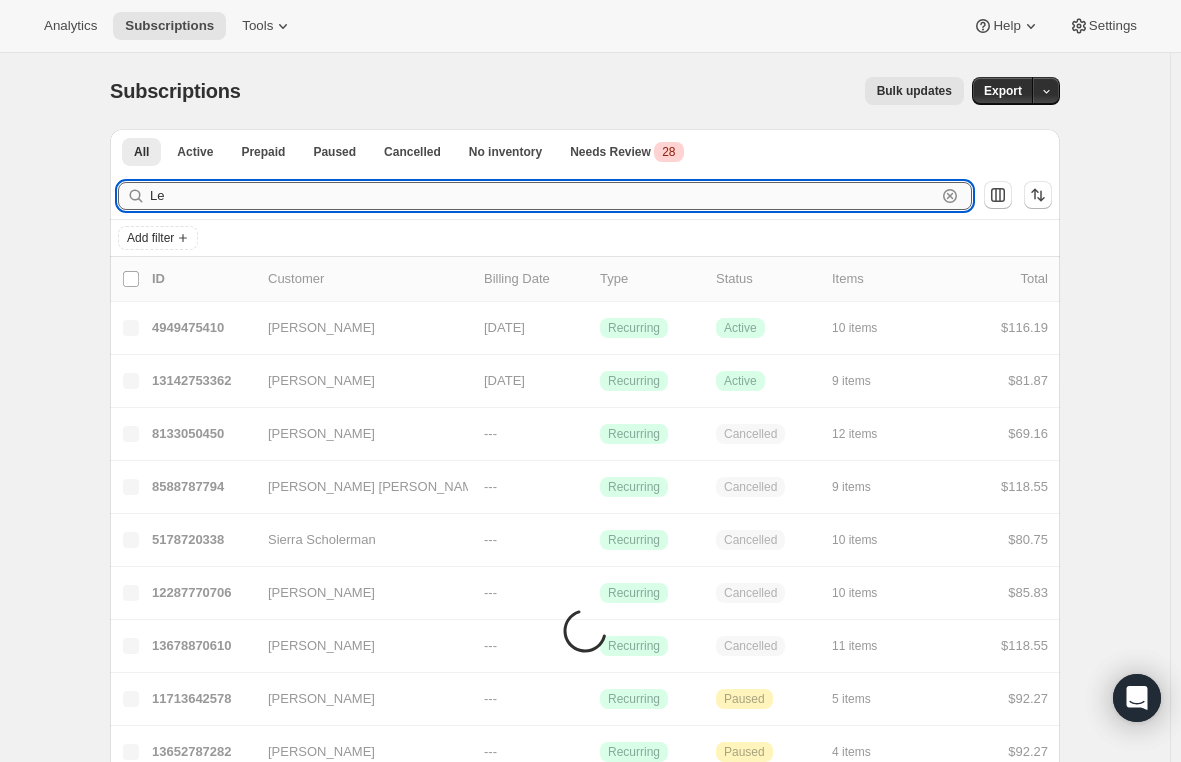 type on "L" 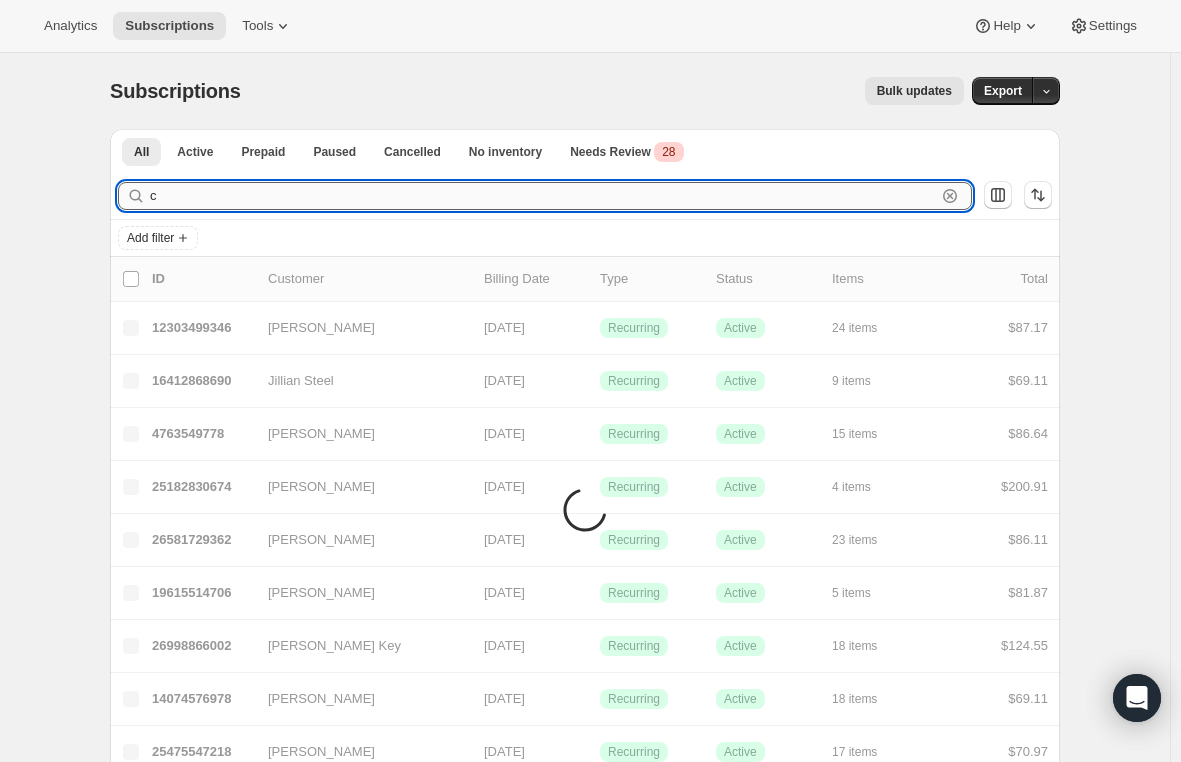 paste on "[PERSON_NAME]" 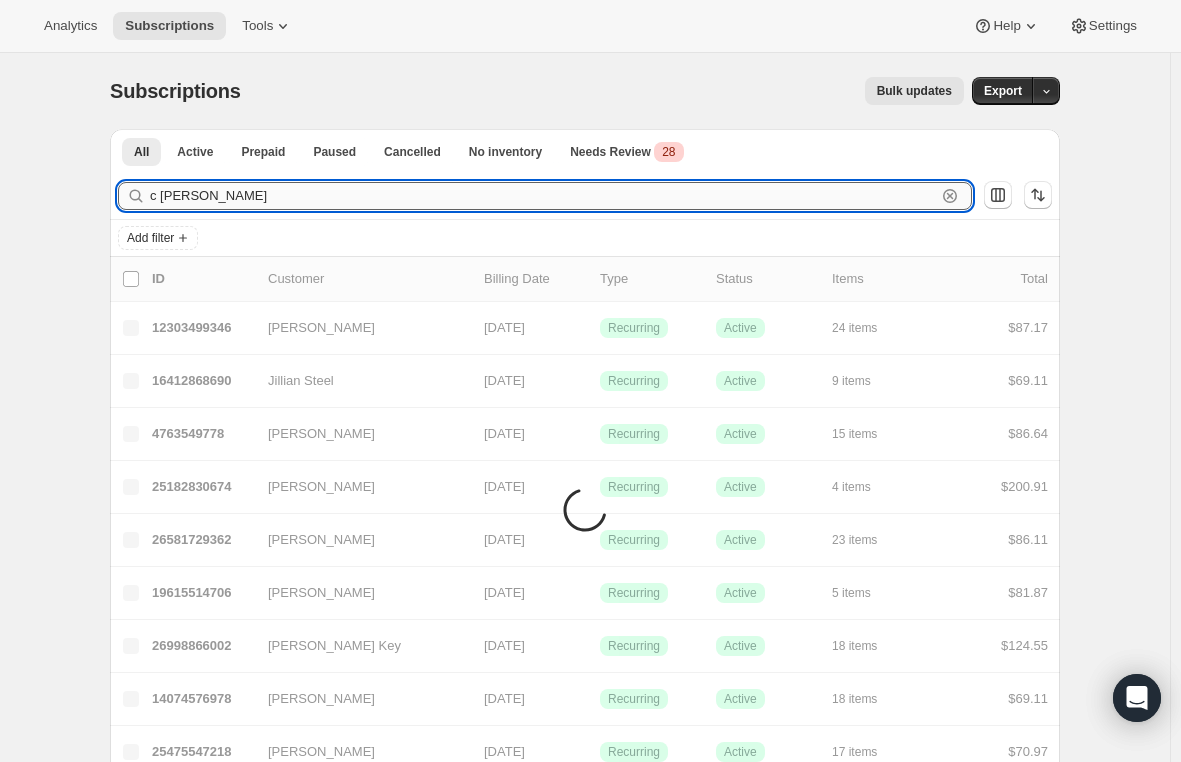 click on "c [PERSON_NAME]" at bounding box center (543, 196) 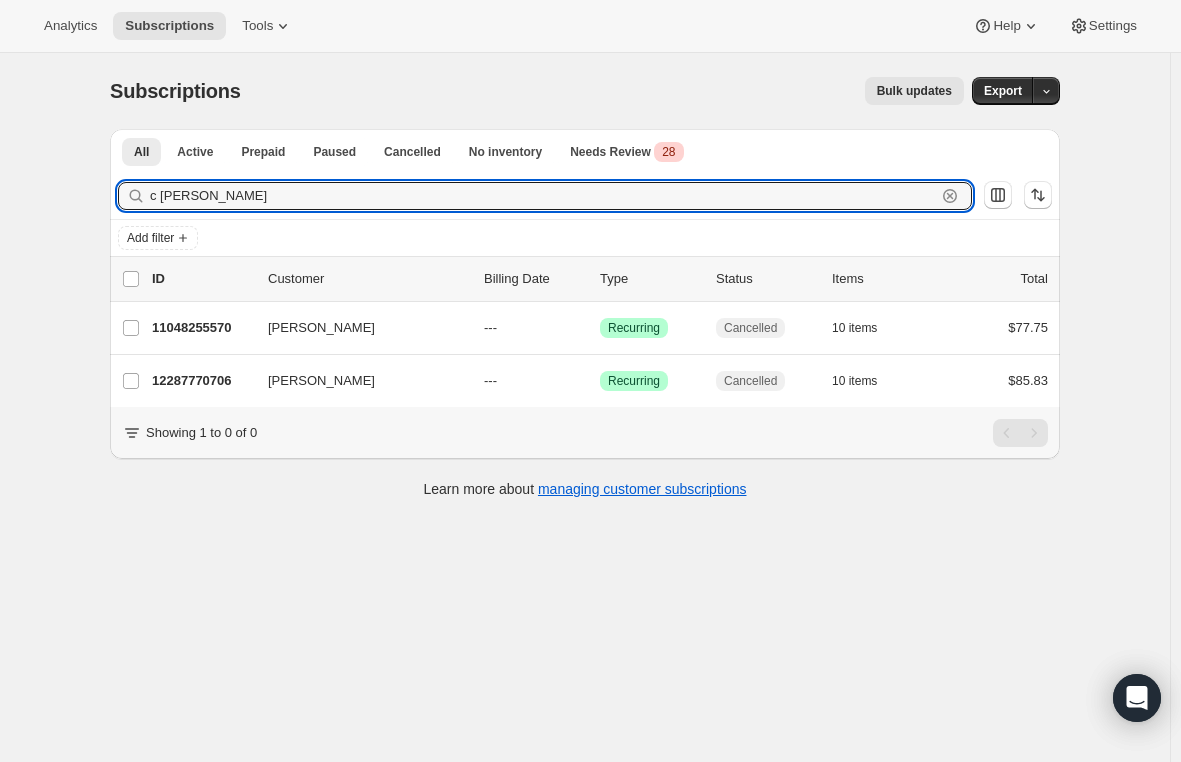 type on "c [PERSON_NAME]" 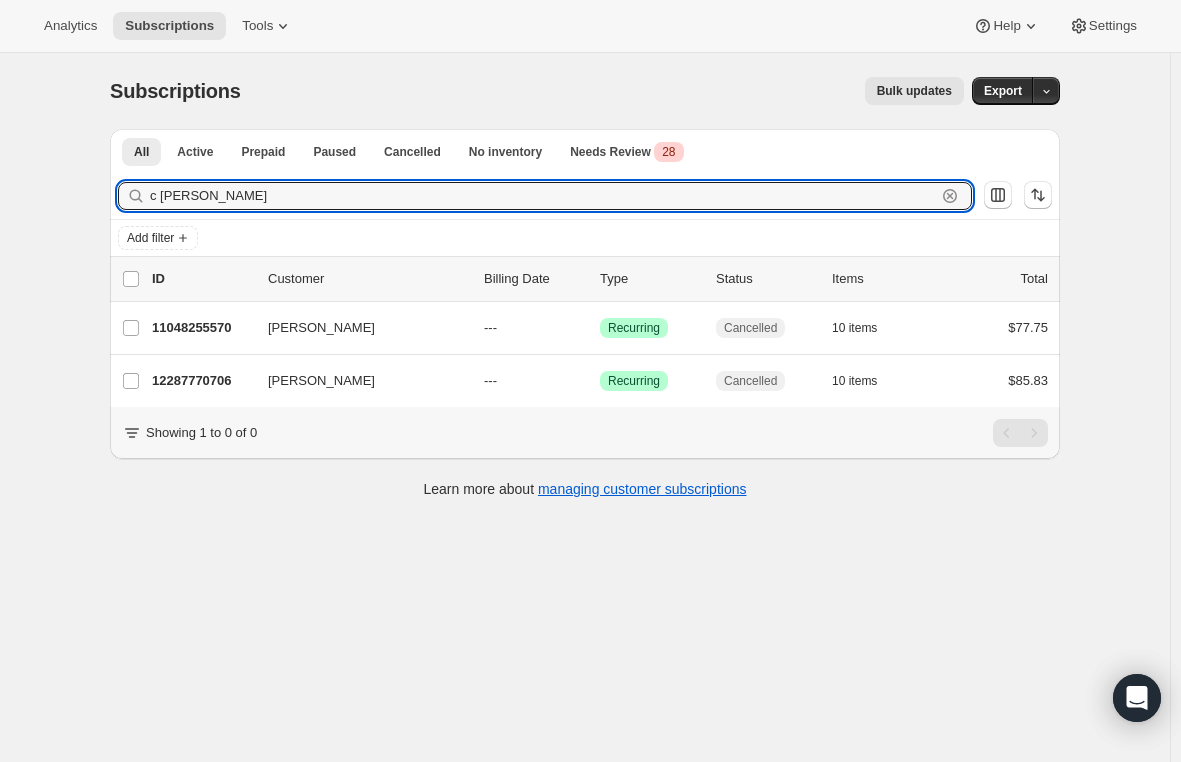 drag, startPoint x: 232, startPoint y: 193, endPoint x: 0, endPoint y: 194, distance: 232.00215 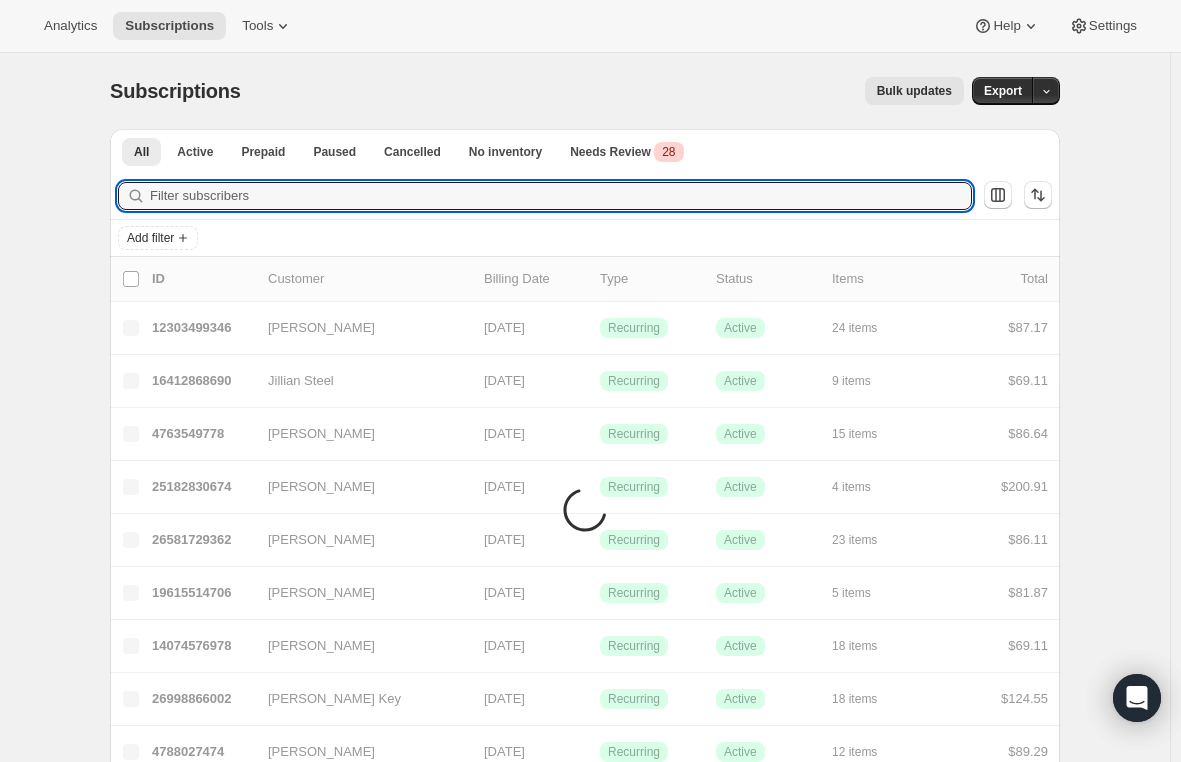 paste on "[EMAIL_ADDRESS][DOMAIN_NAME]" 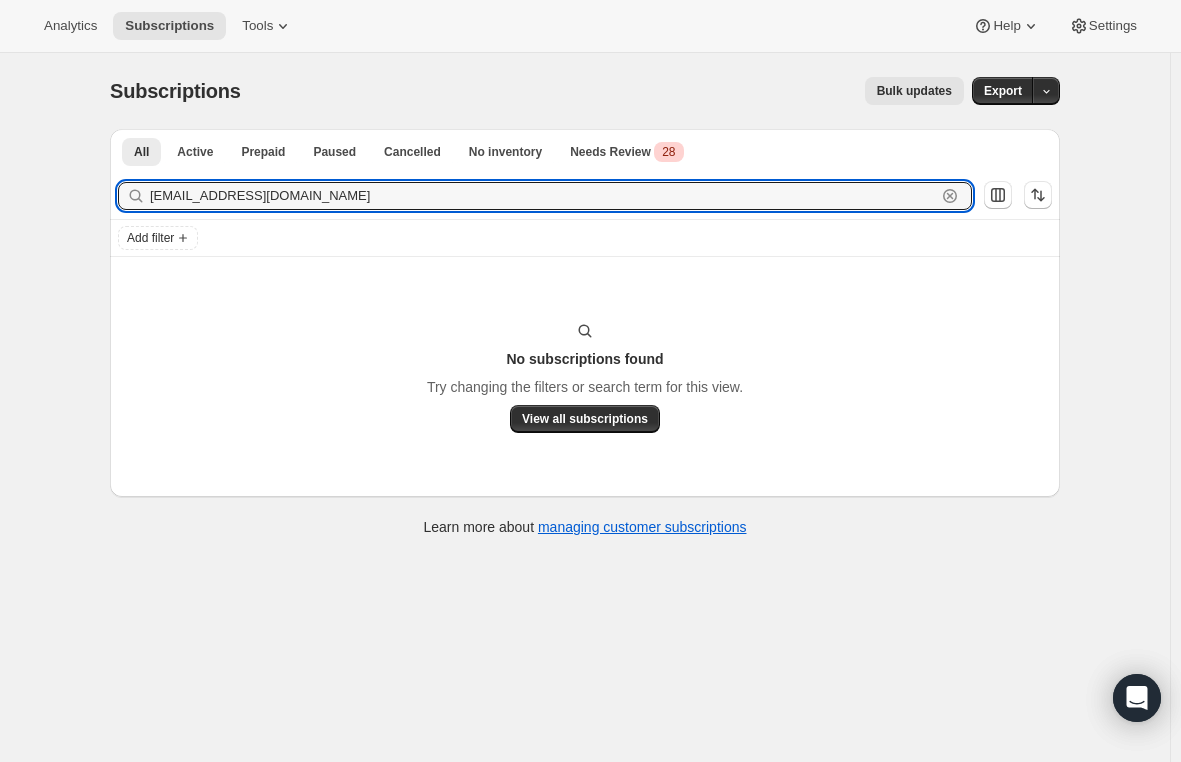 type on "[EMAIL_ADDRESS][DOMAIN_NAME]" 